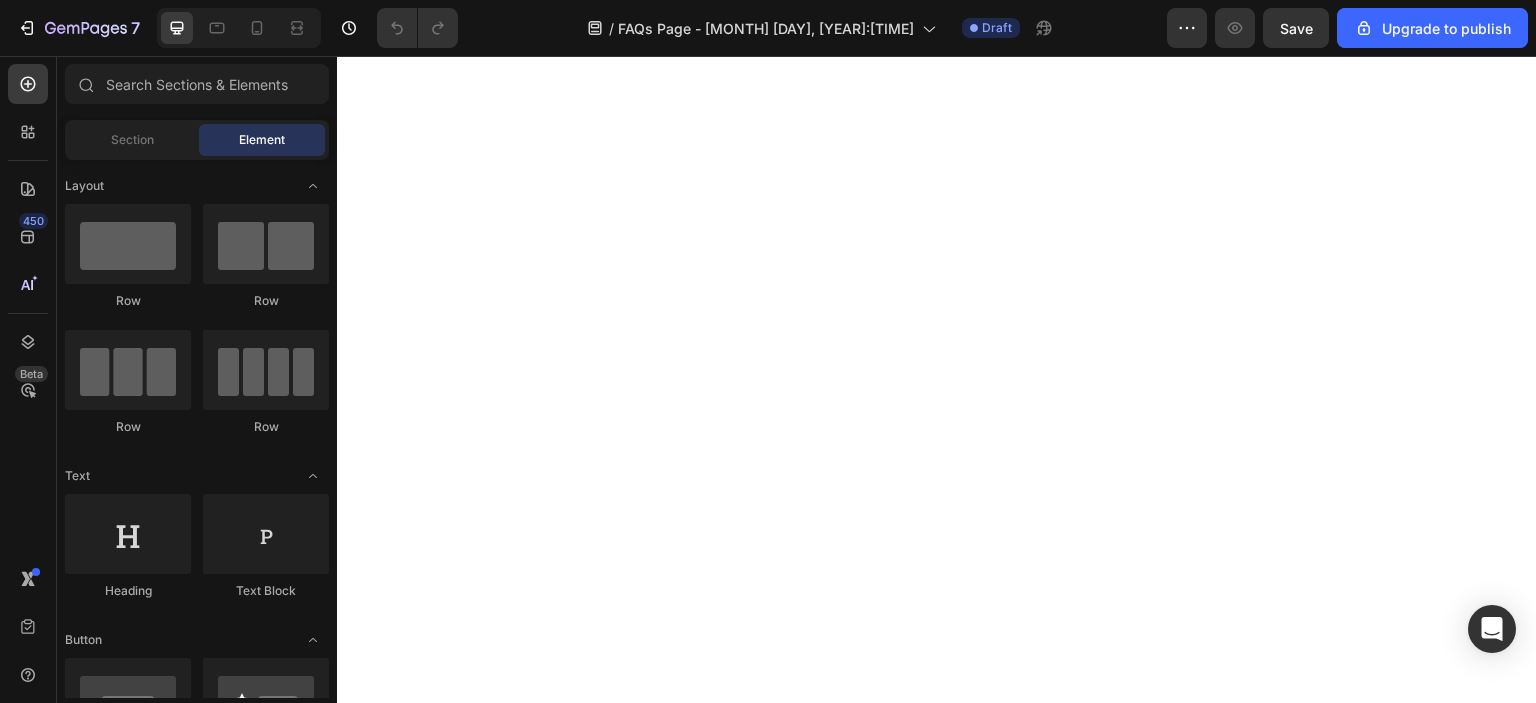 scroll, scrollTop: 0, scrollLeft: 0, axis: both 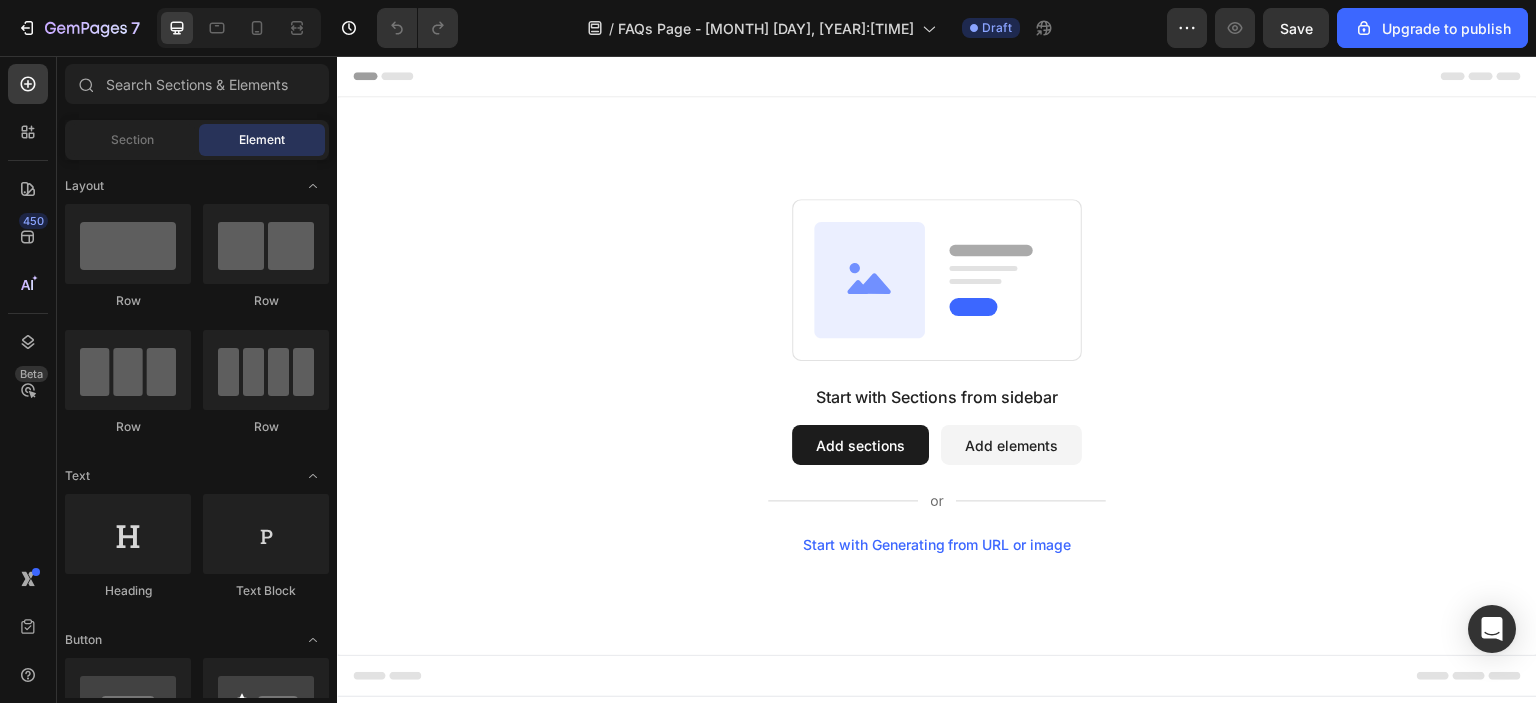 click on "Add sections" at bounding box center (860, 445) 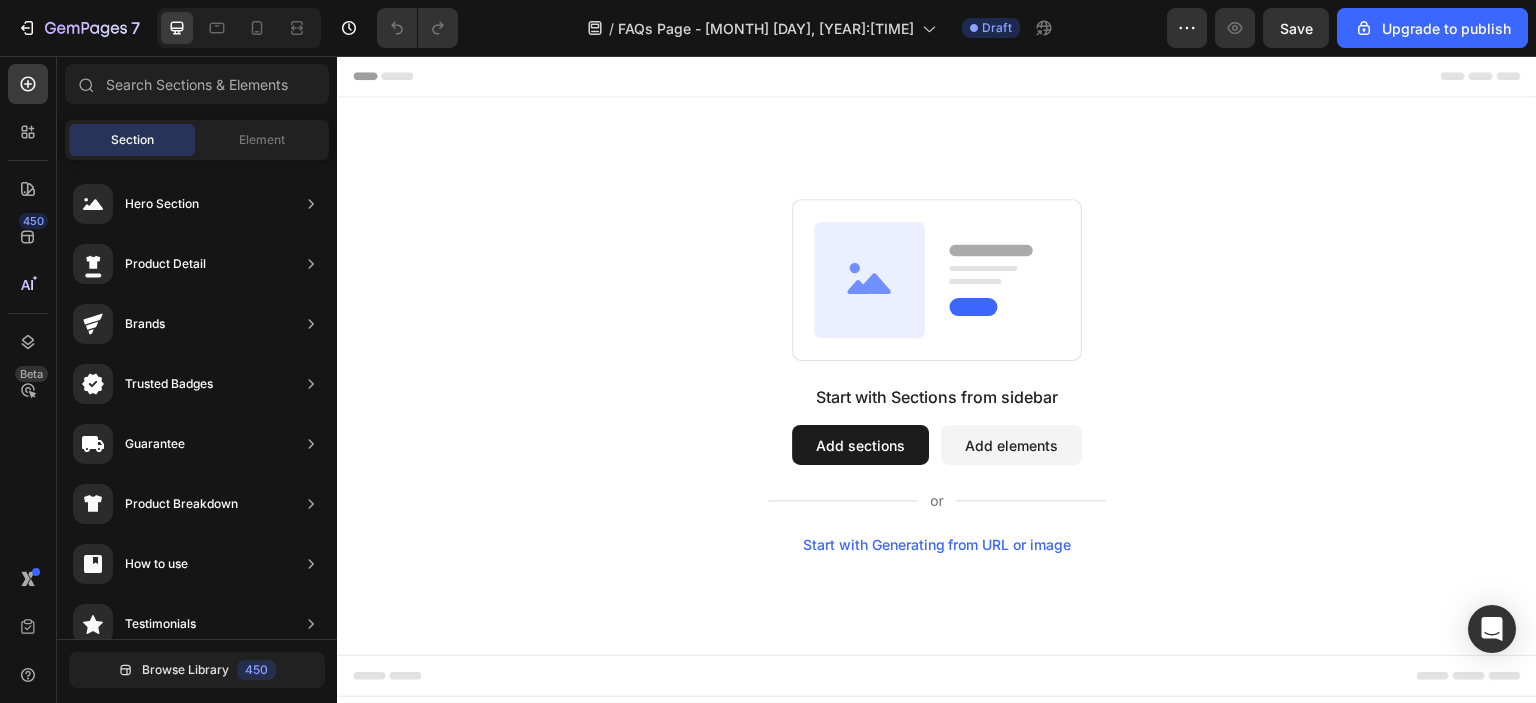 click on "Start with Sections from sidebar Add sections Add elements Start with Generating from URL or image" at bounding box center [937, 376] 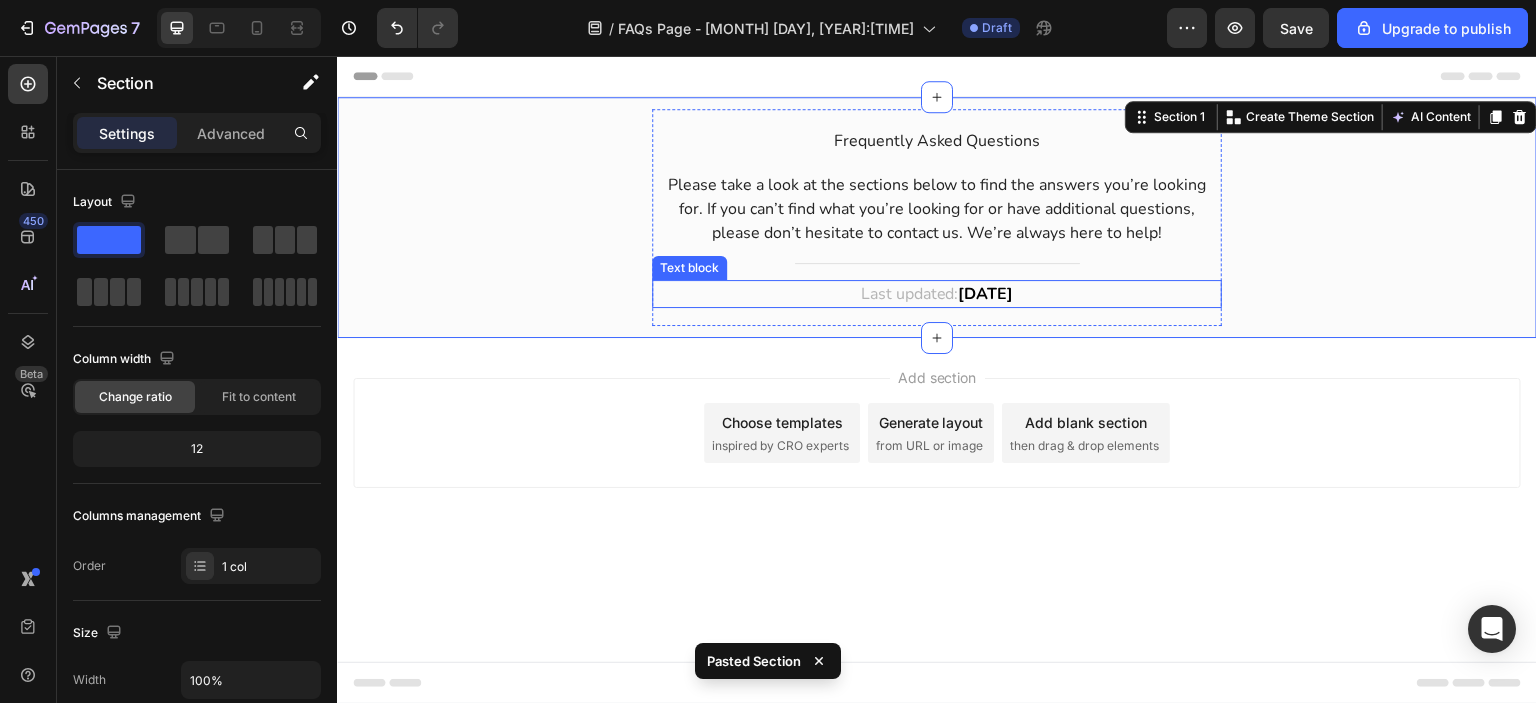 click on "22 June 2025" at bounding box center [986, 294] 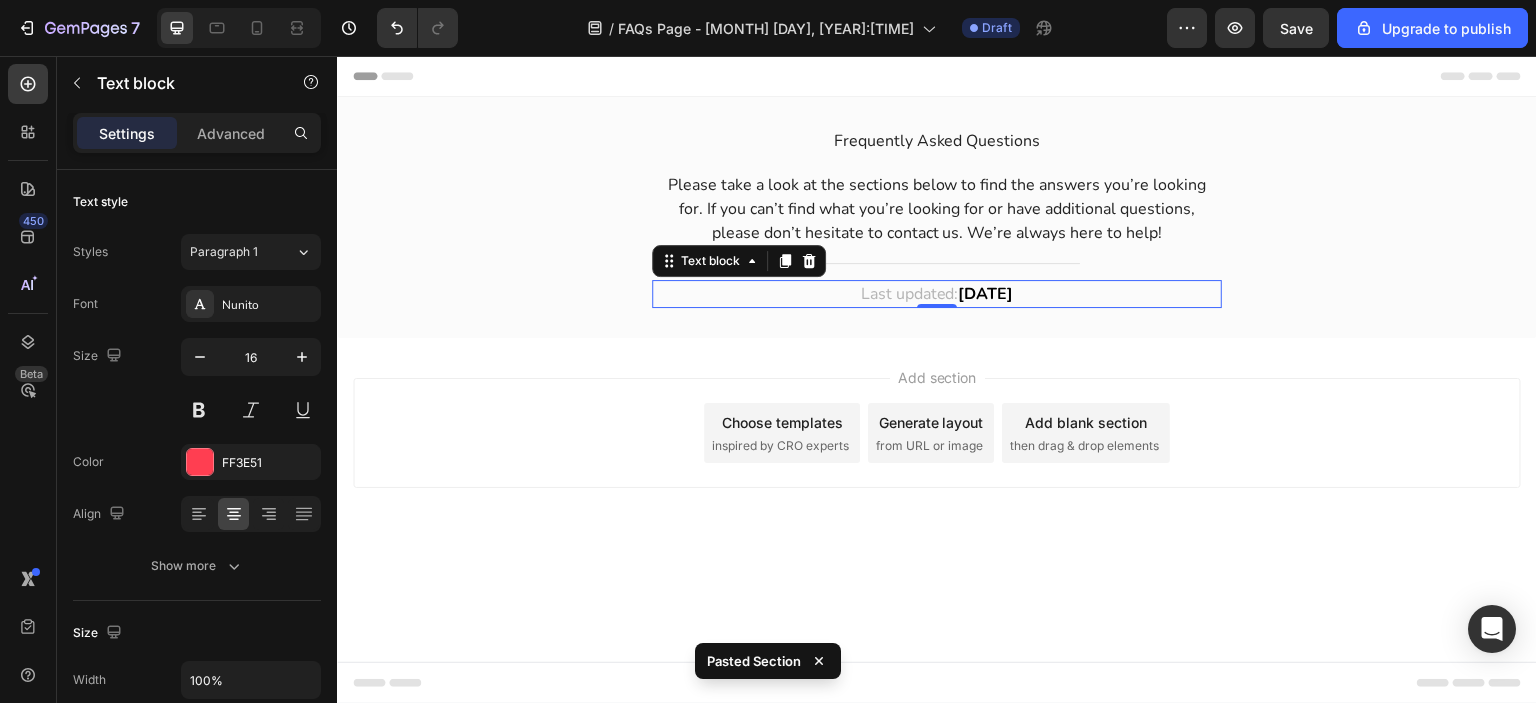 click on "22 June 2025" at bounding box center (986, 294) 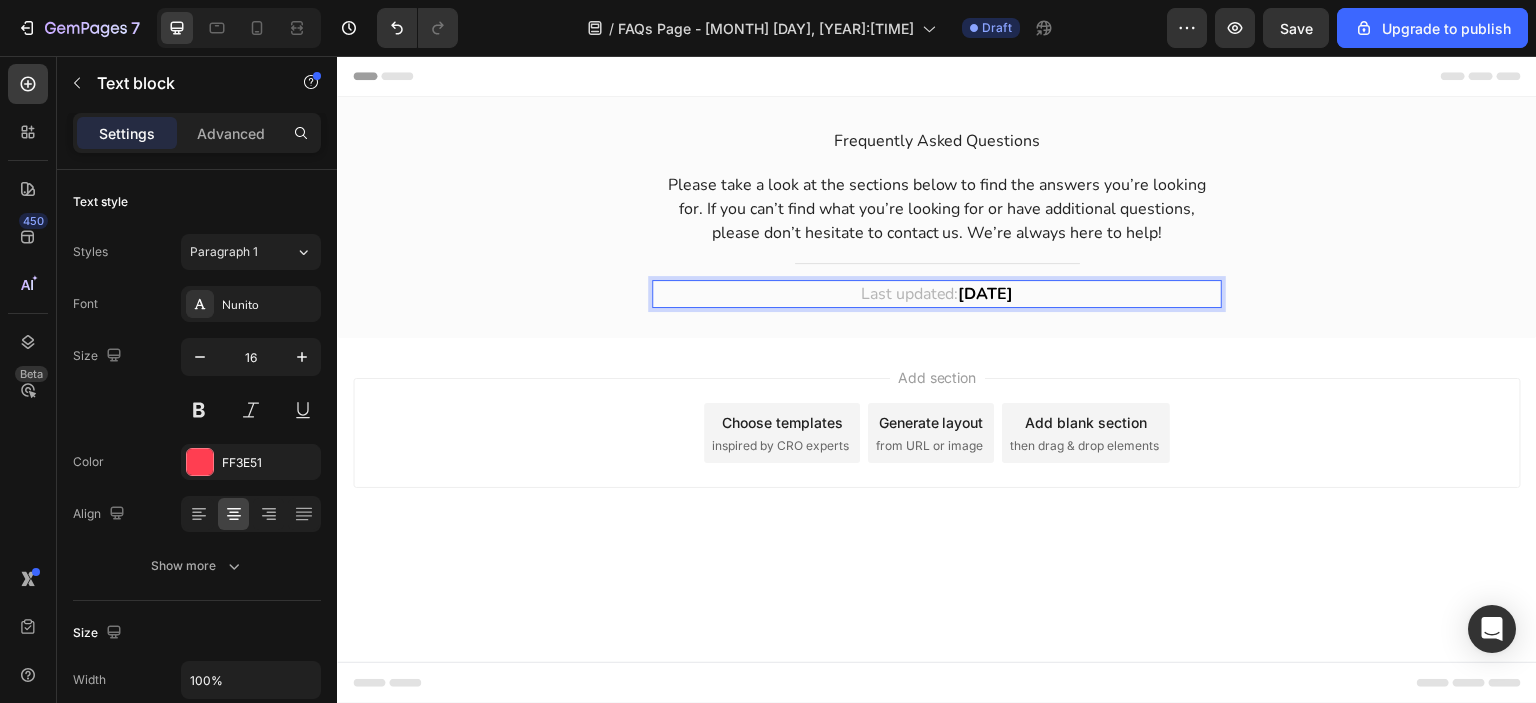 click on "22 August 2025" at bounding box center (986, 294) 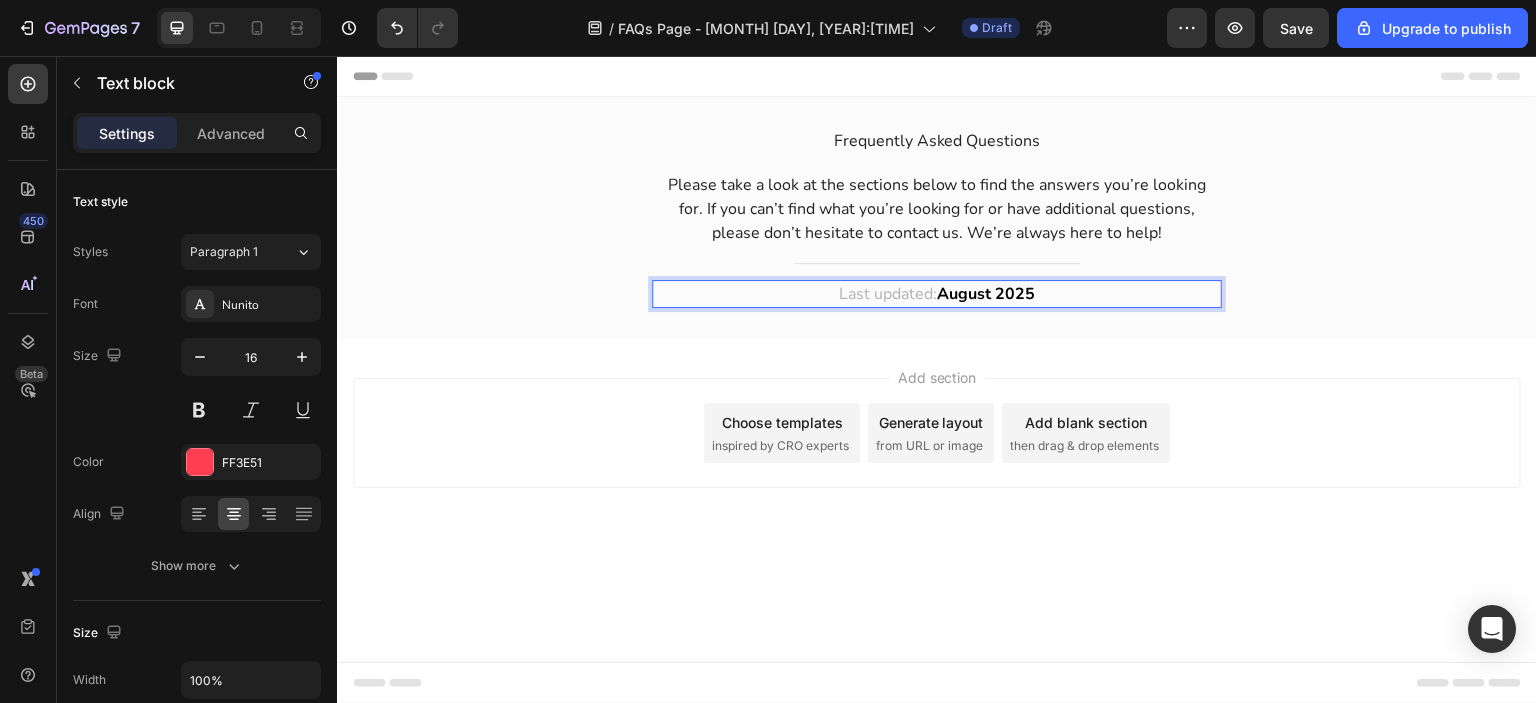 click on "August 2025" at bounding box center (986, 294) 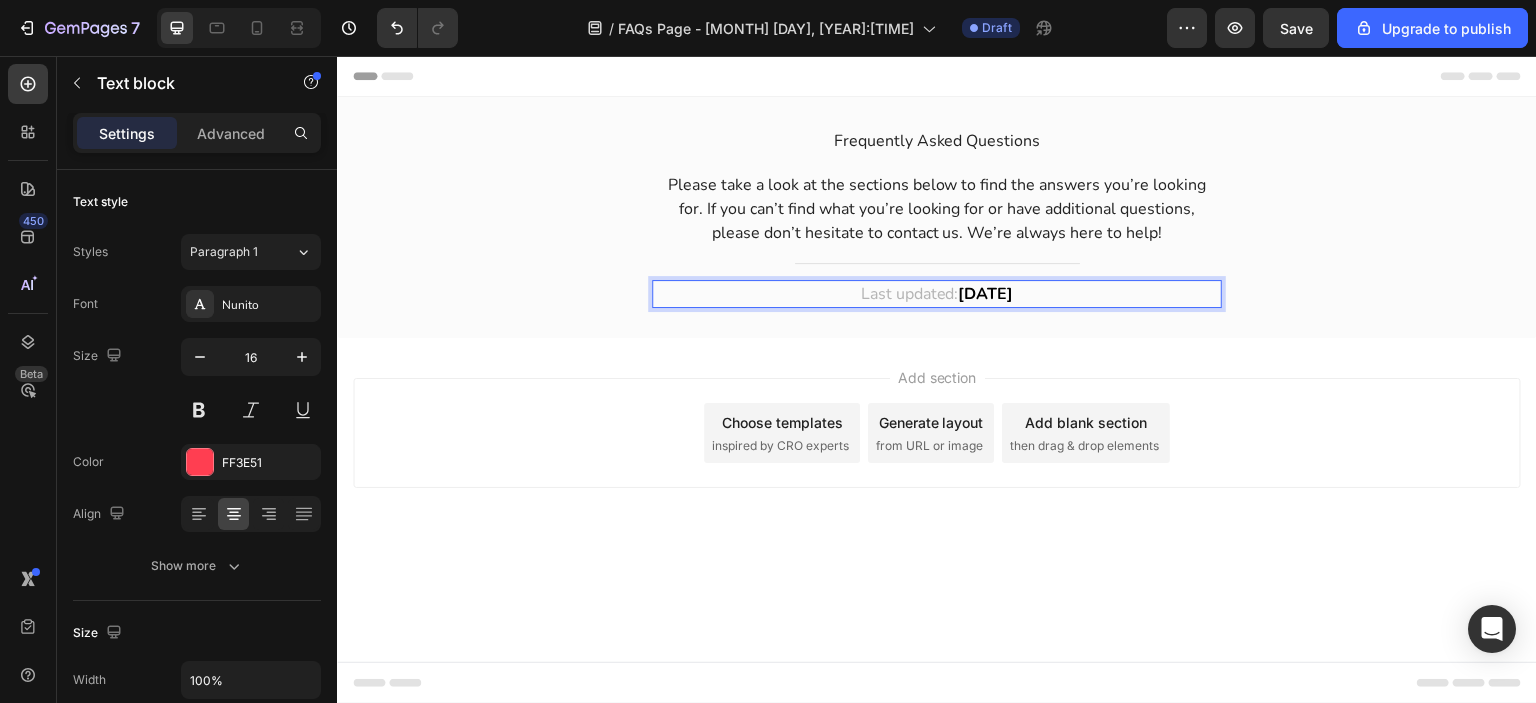 click on "01 August 2025" at bounding box center (986, 294) 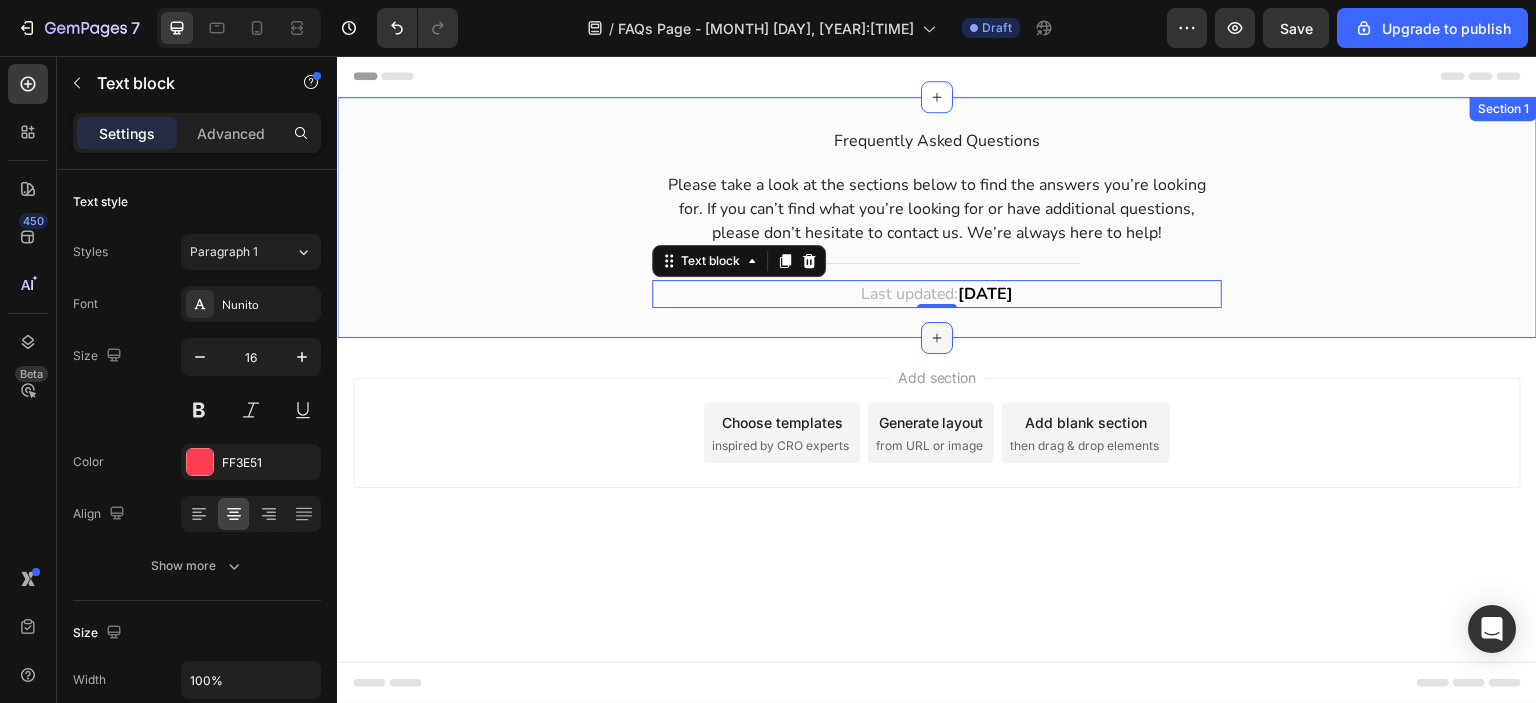 click at bounding box center (937, 338) 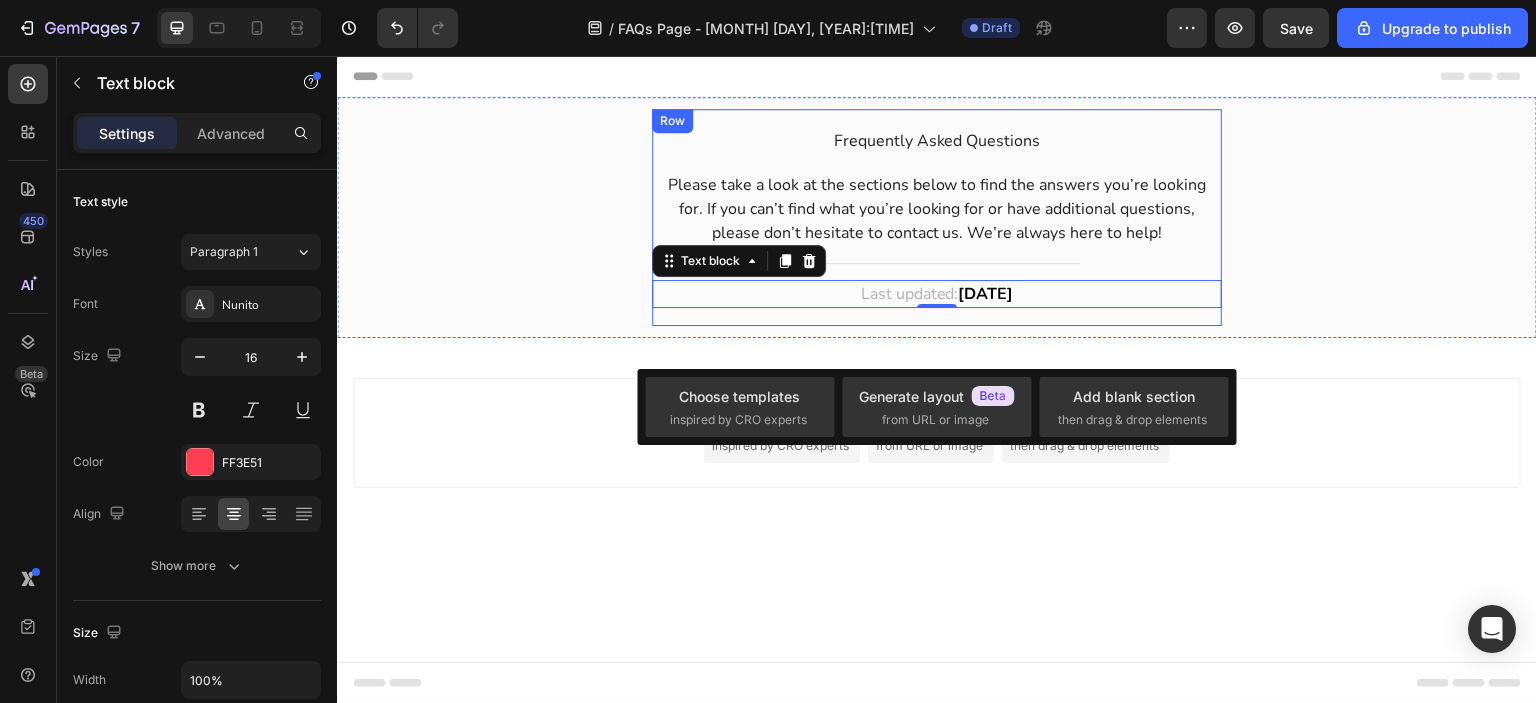 click on "Frequently Asked Questions Heading Please take a look at the sections below to find the answers you’re looking for. If you can’t find what you’re looking for or have additional questions, please don’t hesitate to contact us. We’re always here to help! Text block                Title Line Last updated:  1 August 2025 Text block   0 Row" at bounding box center (937, 217) 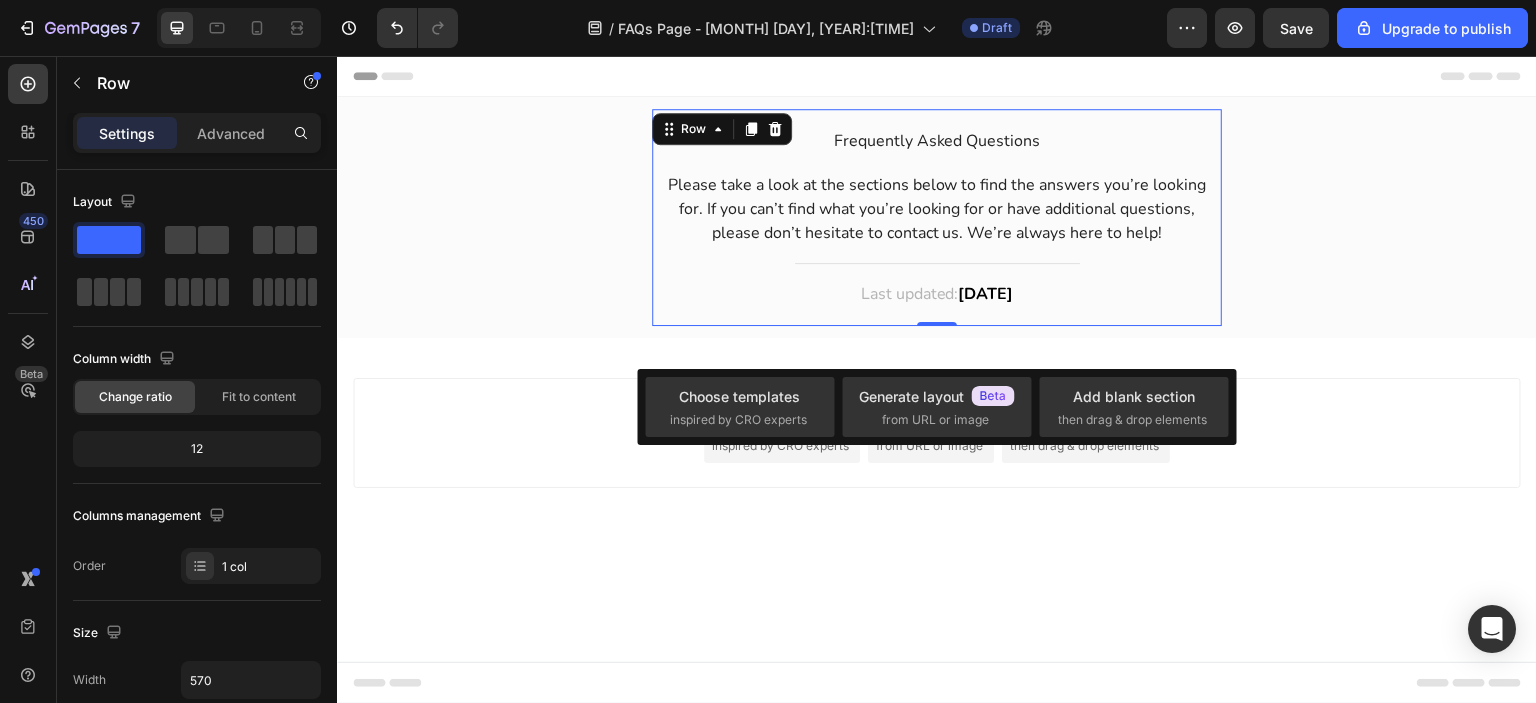 click on "Add section Choose templates inspired by CRO experts Generate layout from URL or image Add blank section then drag & drop elements" at bounding box center [937, 461] 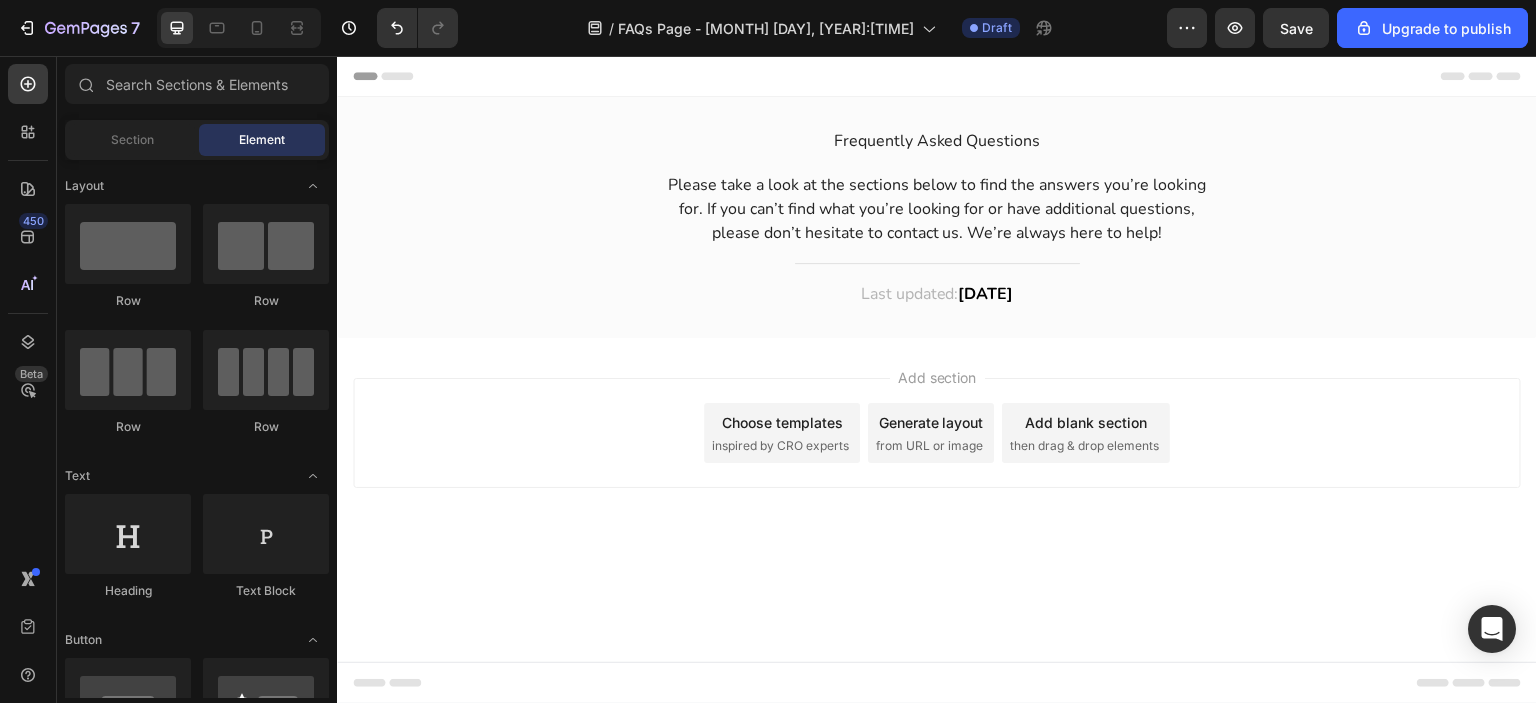 click on "Add section Choose templates inspired by CRO experts Generate layout from URL or image Add blank section then drag & drop elements" at bounding box center (937, 461) 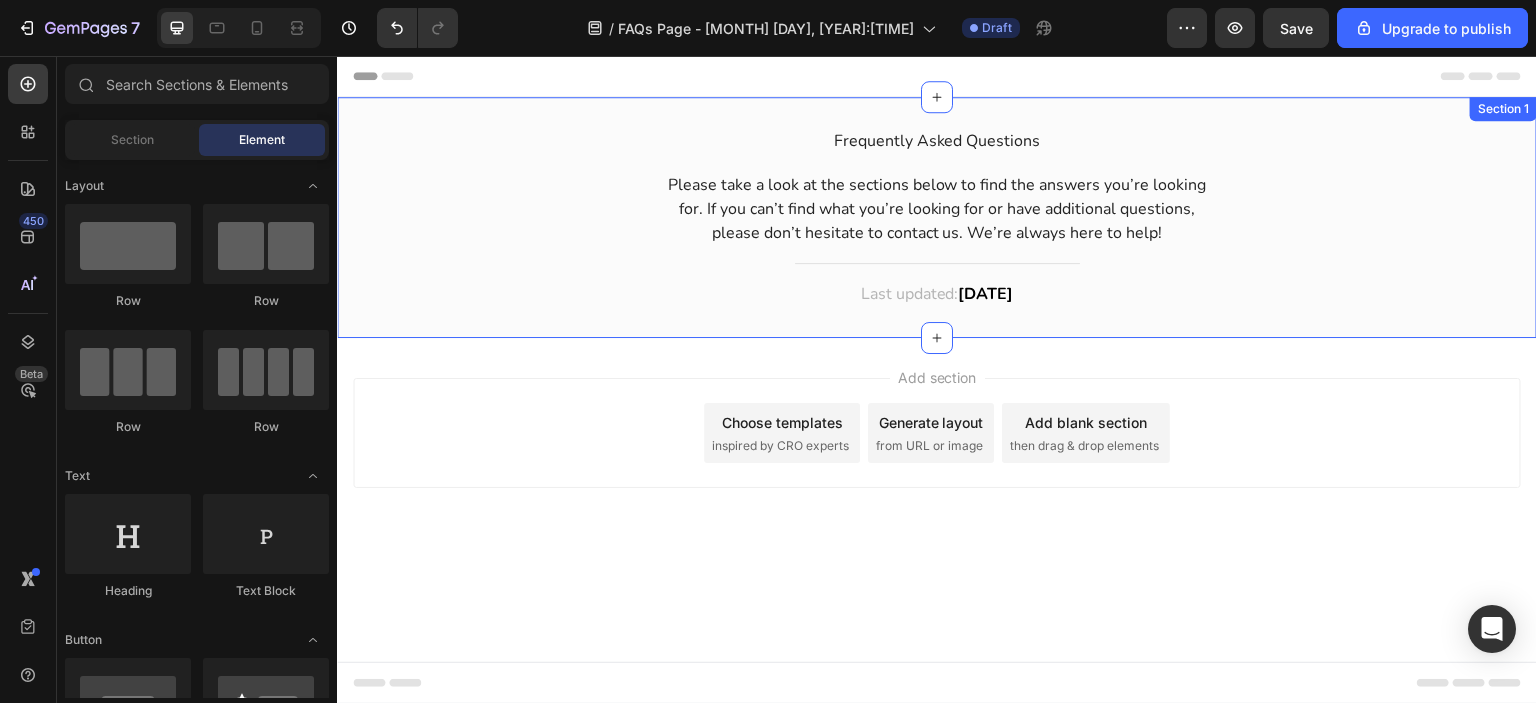 click on "Frequently Asked Questions Heading Please take a look at the sections below to find the answers you’re looking for. If you can’t find what you’re looking for or have additional questions, please don’t hesitate to contact us. We’re always here to help! Text block                Title Line Last updated:  1 August 2025 Text block Row" at bounding box center [937, 217] 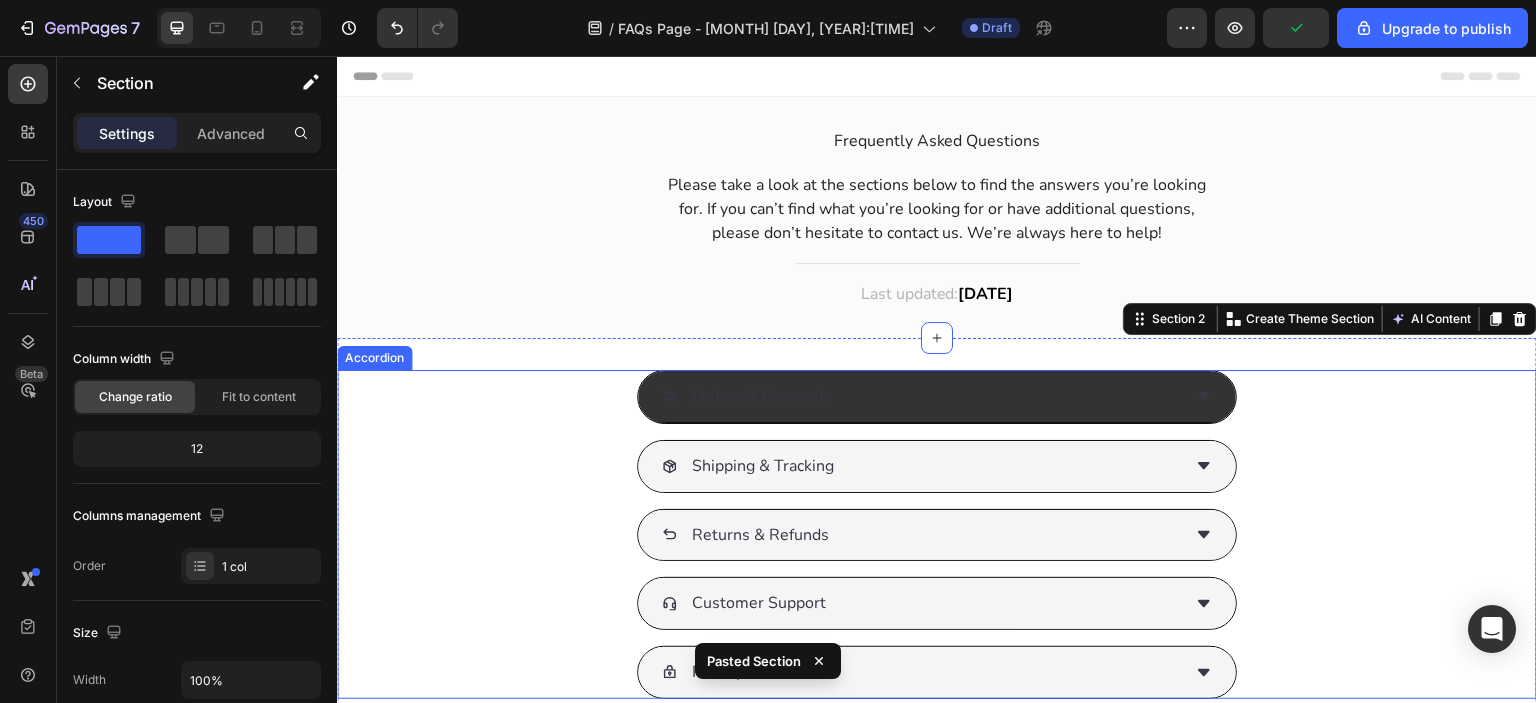 click on "Orders & Payments" at bounding box center (762, 396) 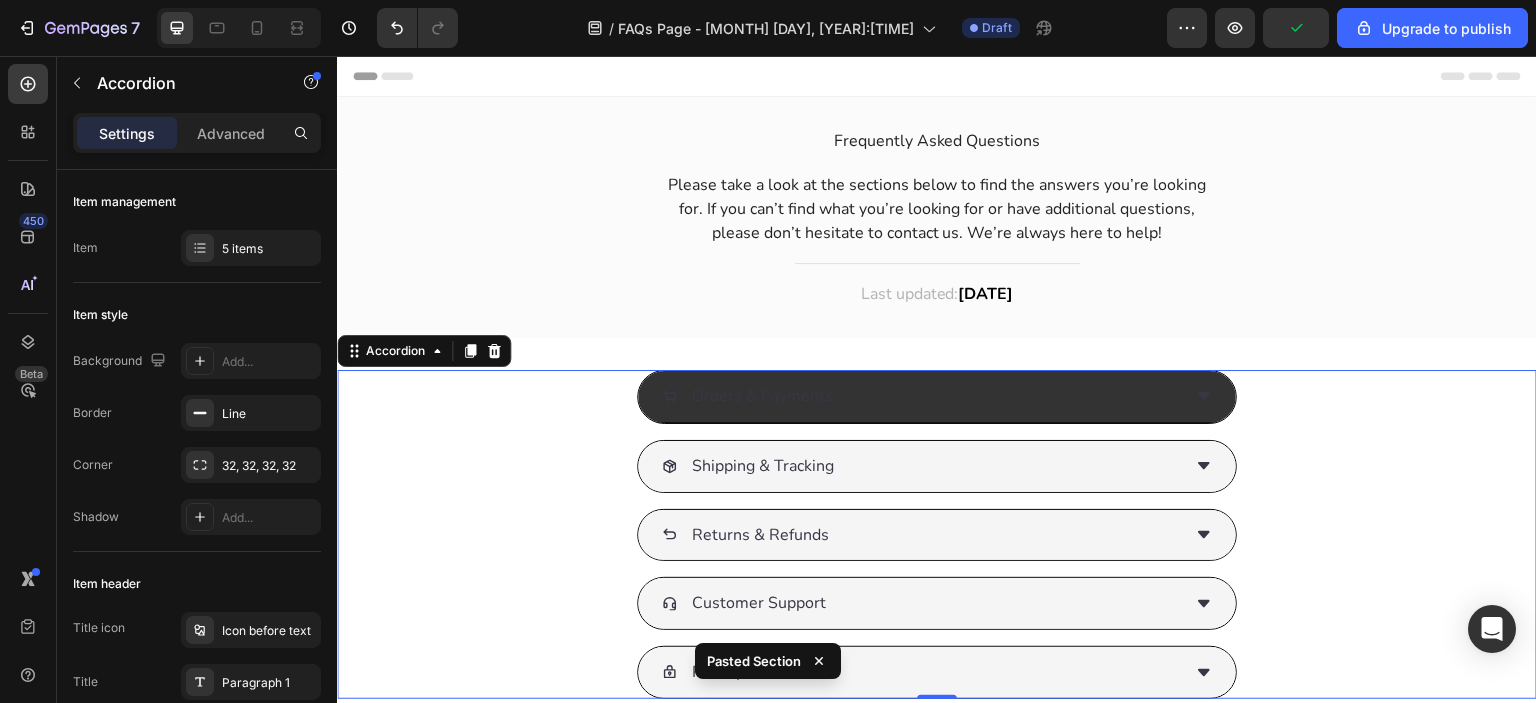 click on "Orders & Payments" at bounding box center [921, 396] 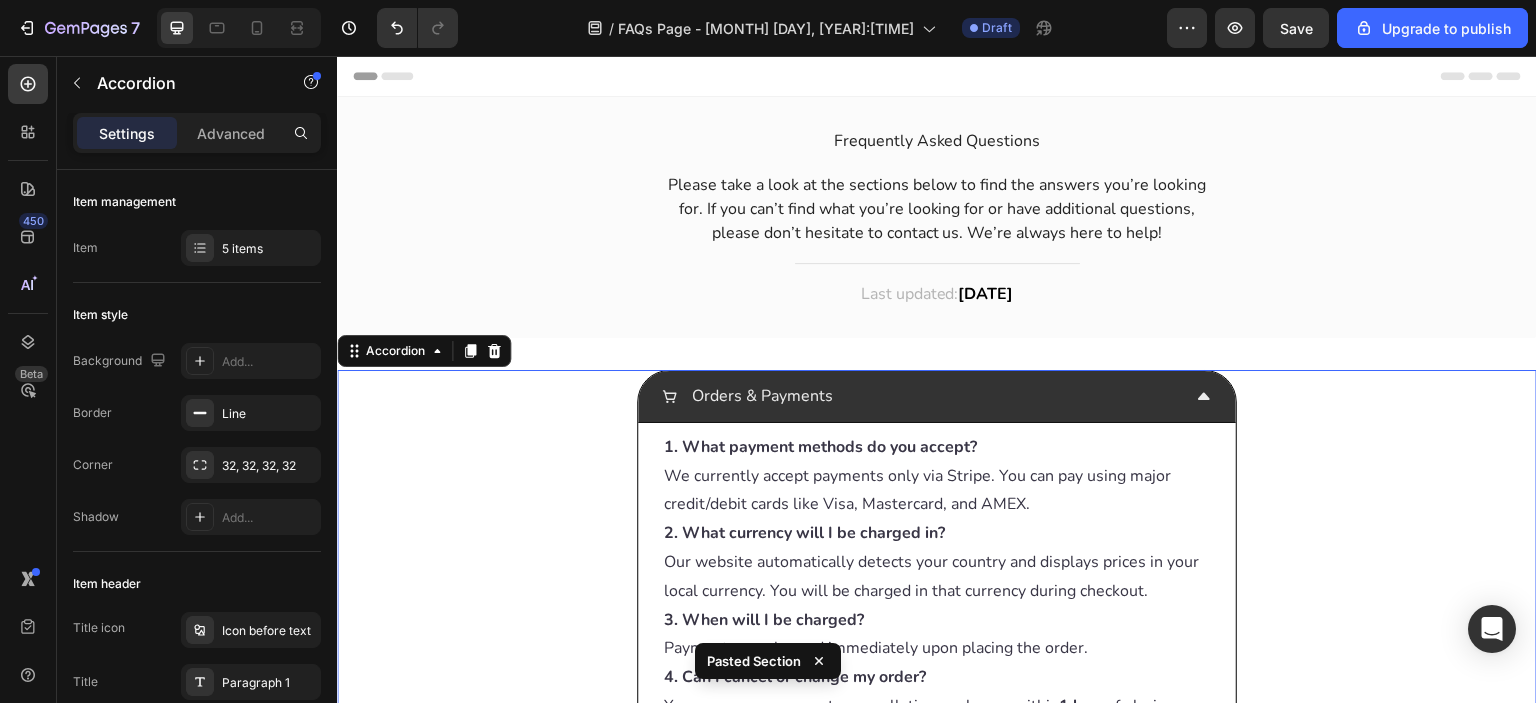 click on "Orders & Payments" at bounding box center (921, 396) 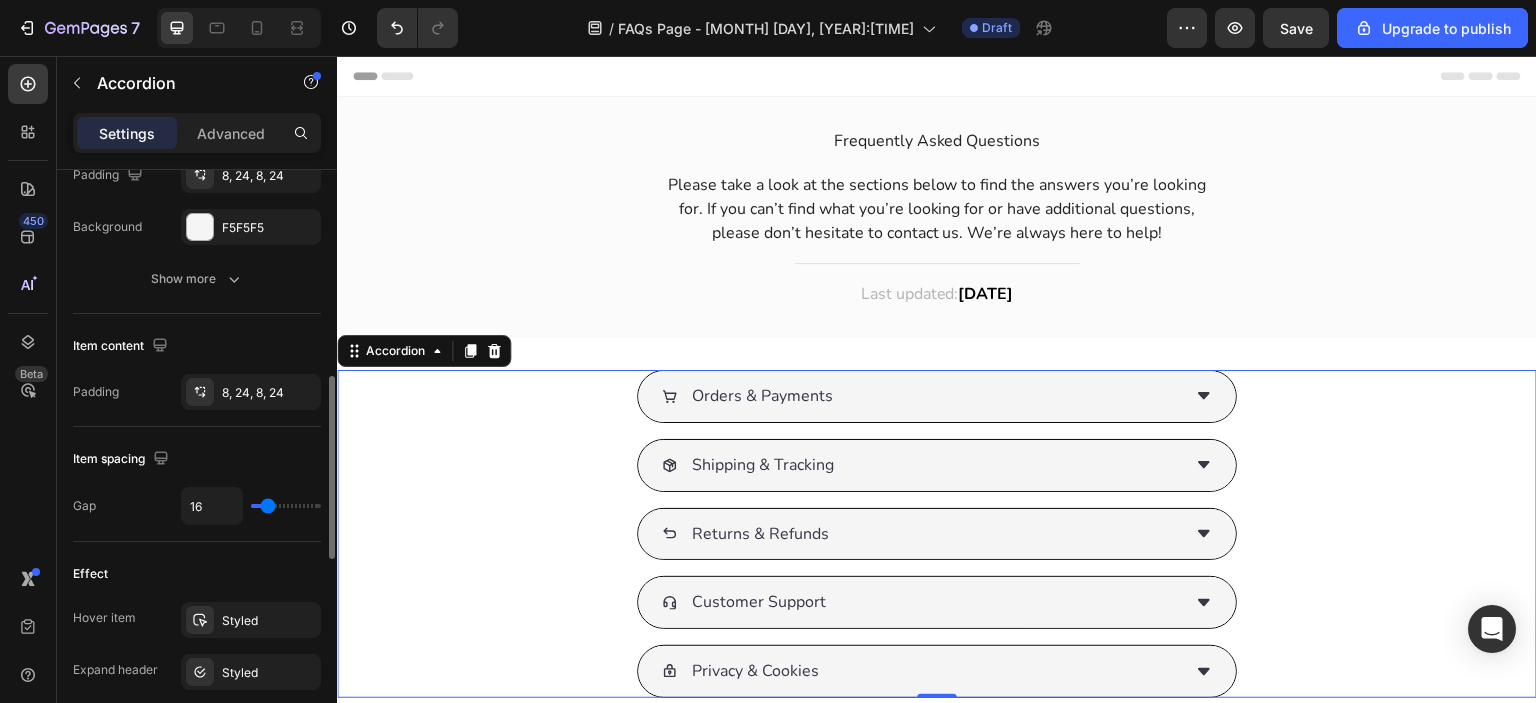scroll, scrollTop: 832, scrollLeft: 0, axis: vertical 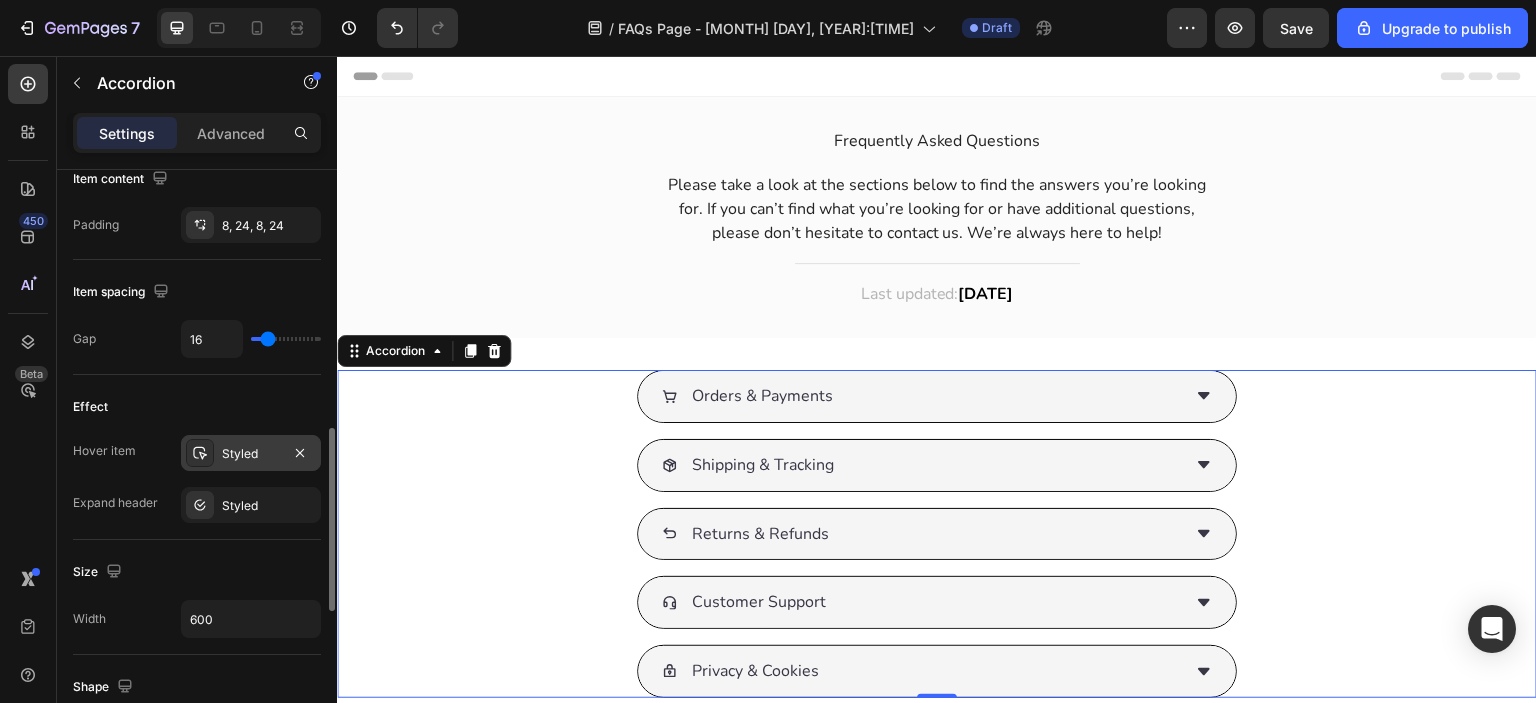 click on "Styled" at bounding box center (251, 453) 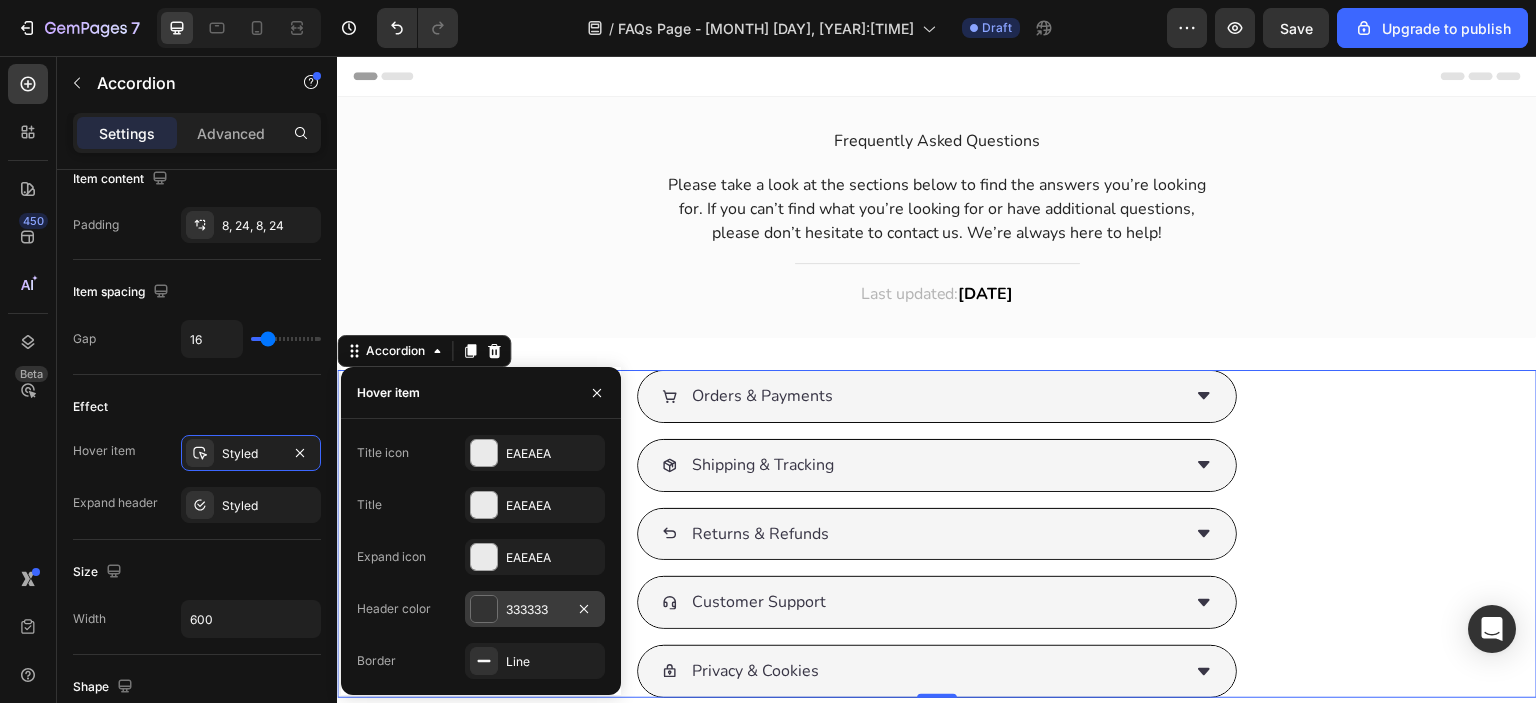 click at bounding box center (484, 609) 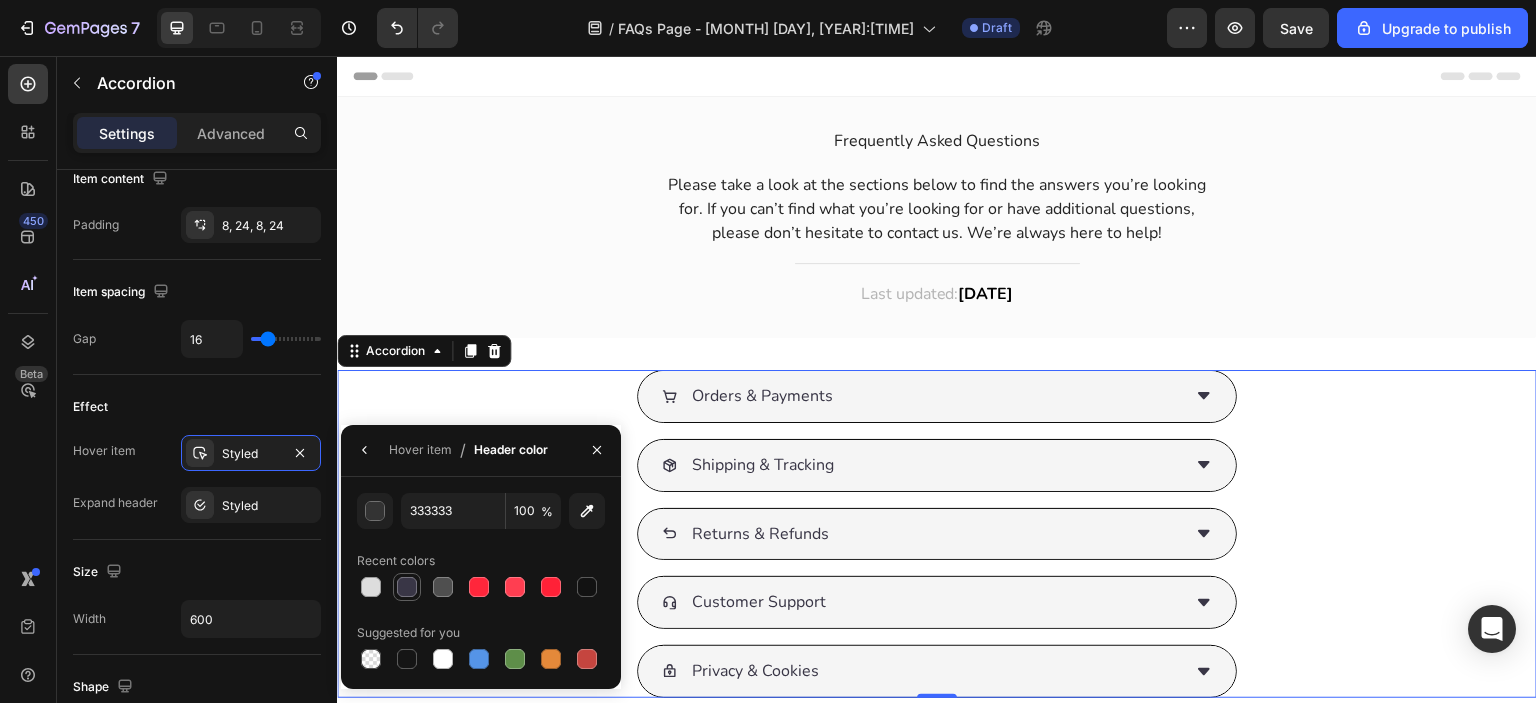 click at bounding box center [407, 587] 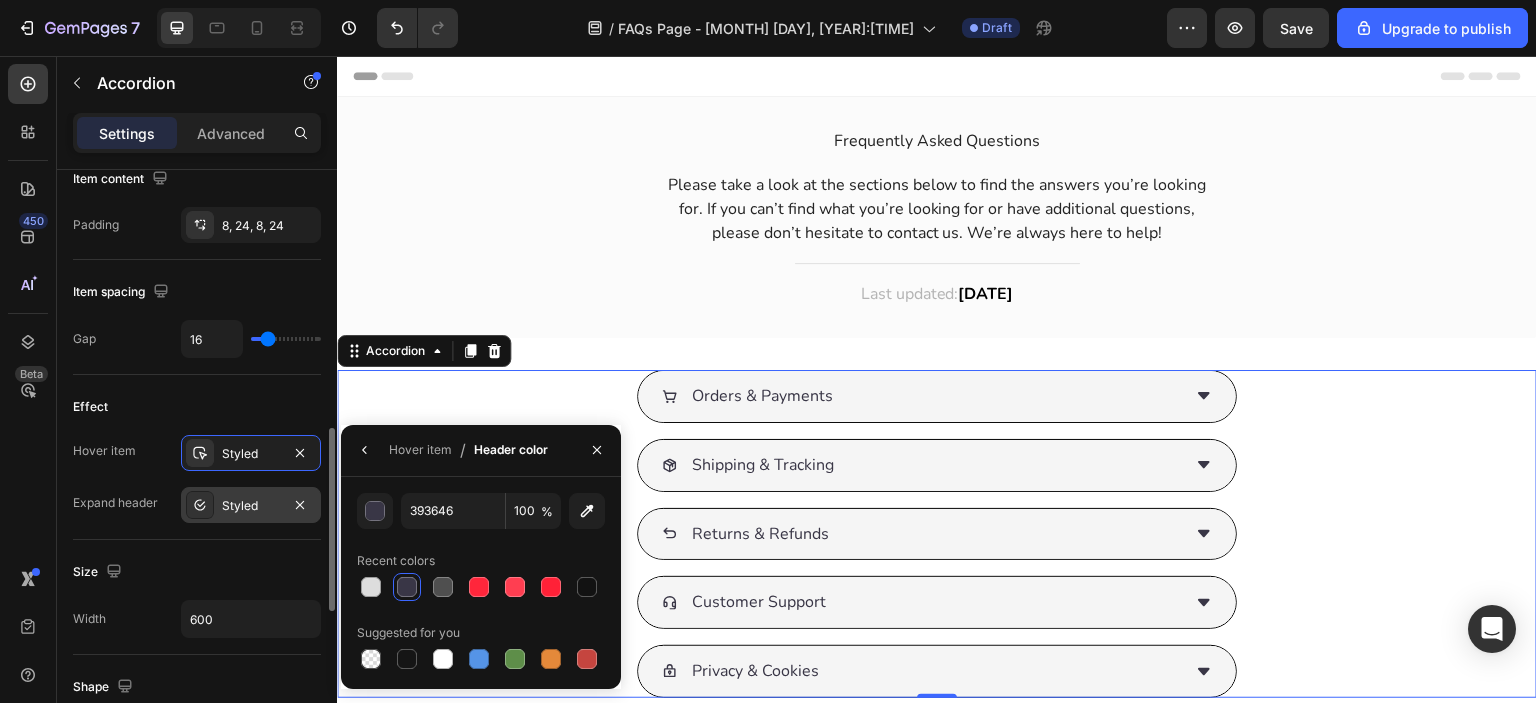 click on "Styled" at bounding box center [251, 506] 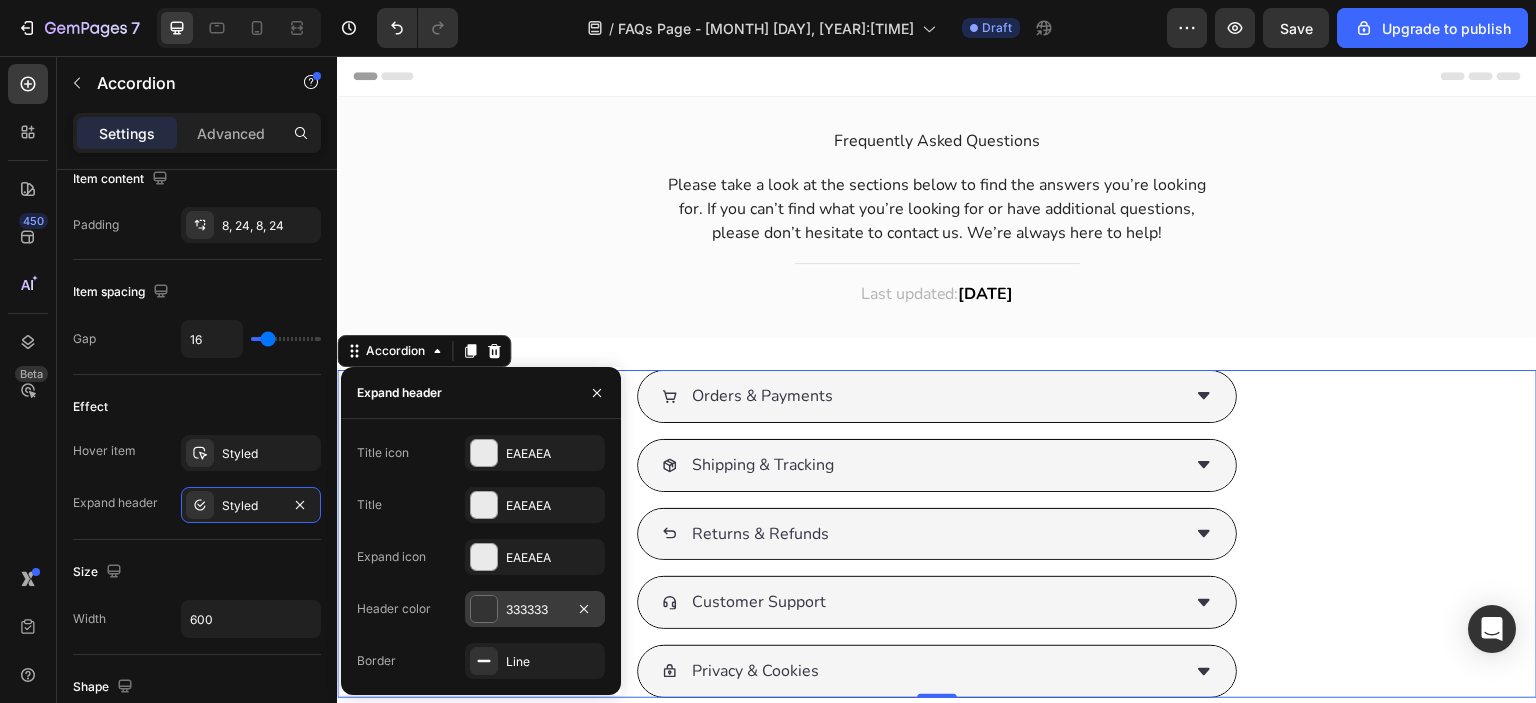 click at bounding box center [484, 609] 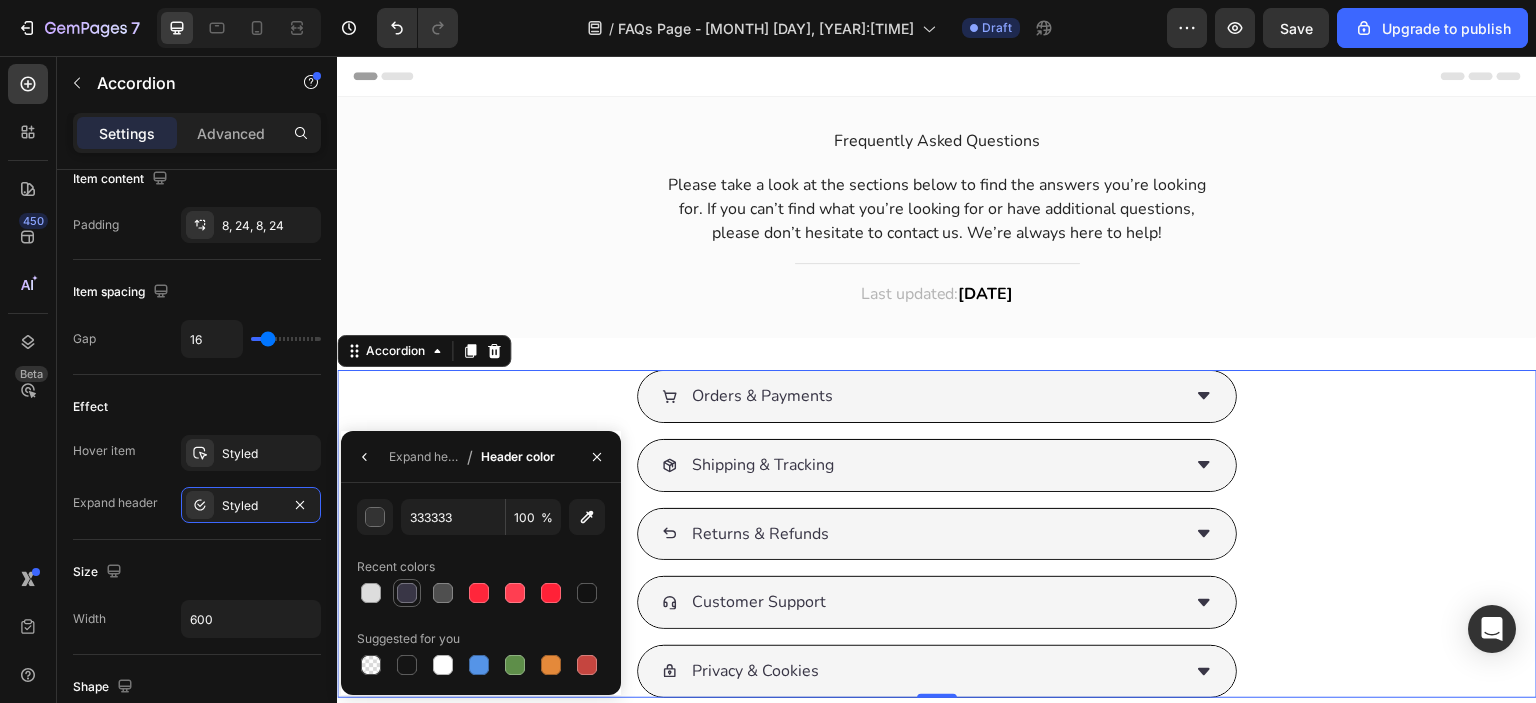 click at bounding box center (407, 593) 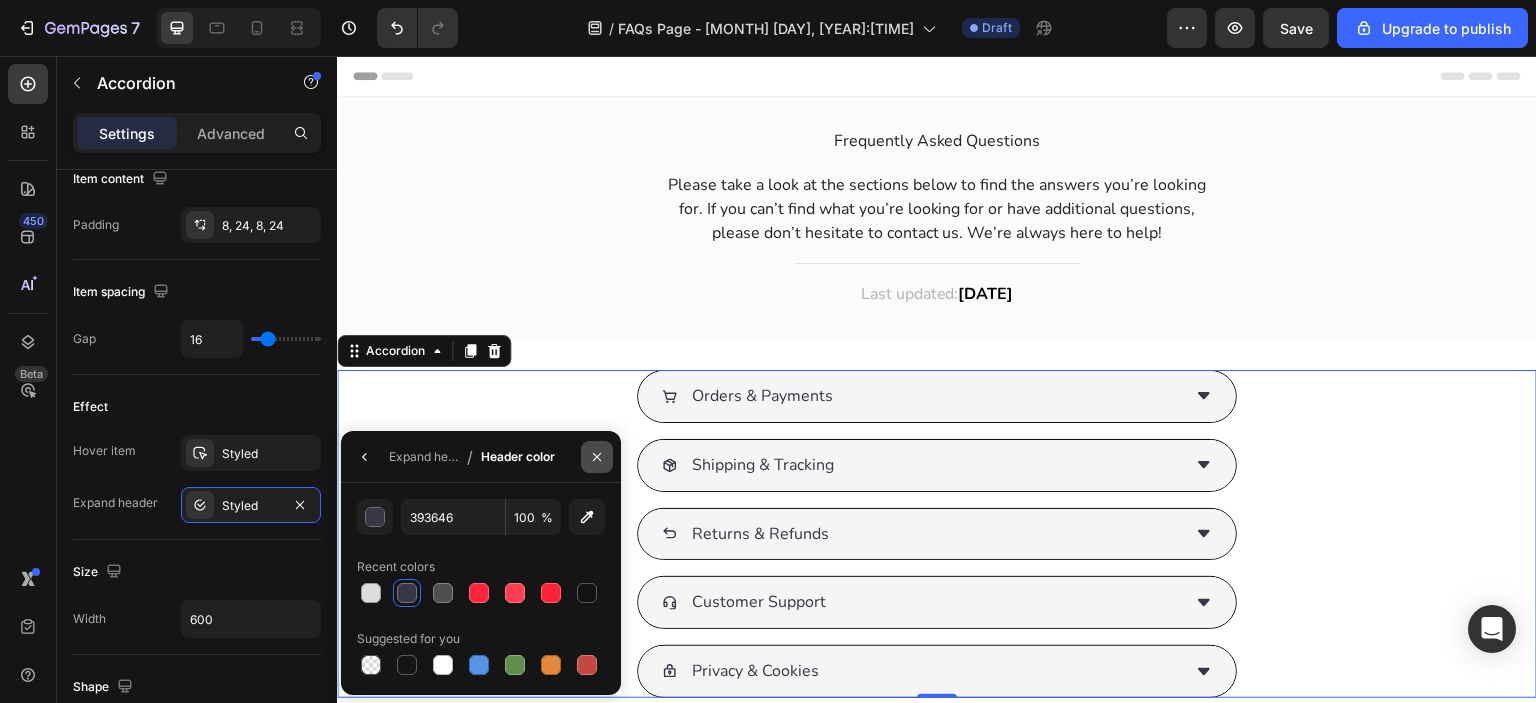 click 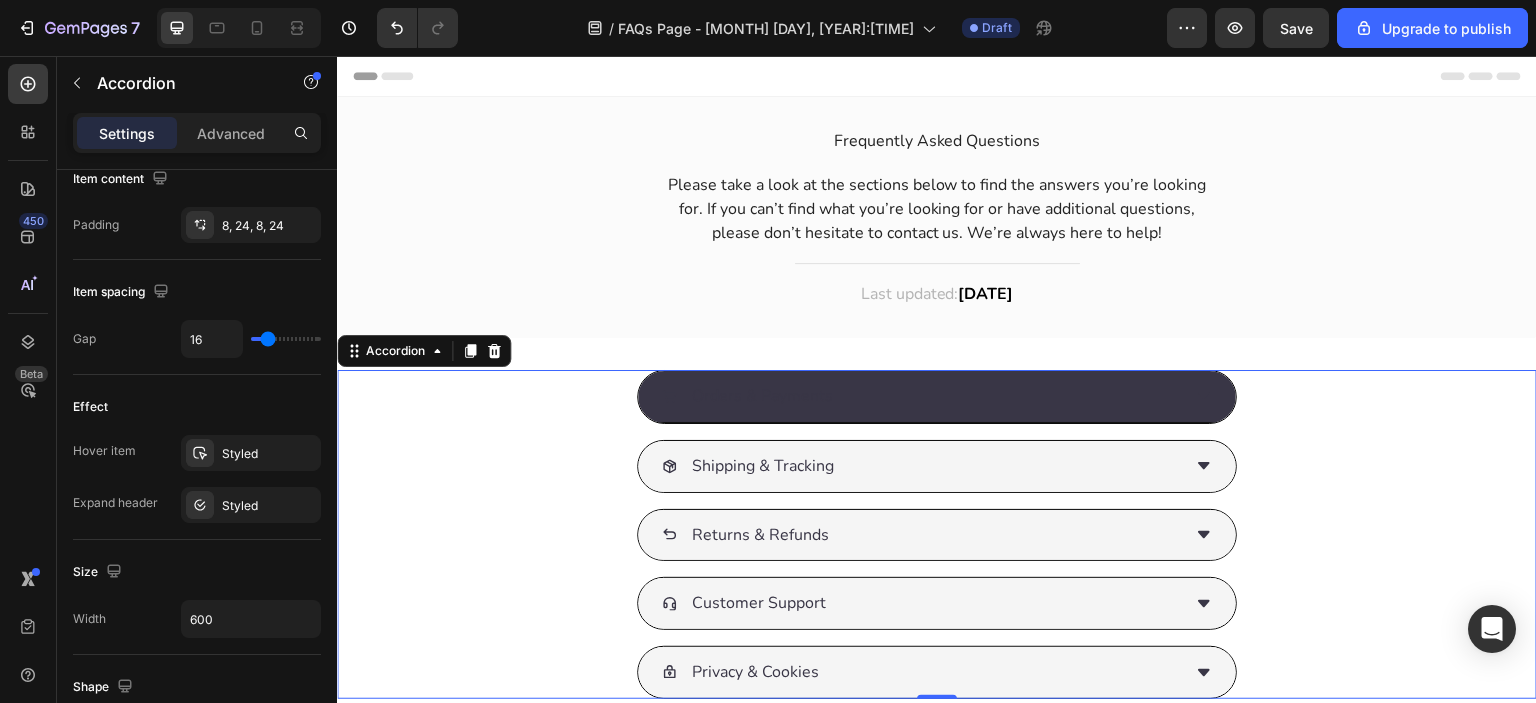 click on "Orders & Payments" at bounding box center [762, 396] 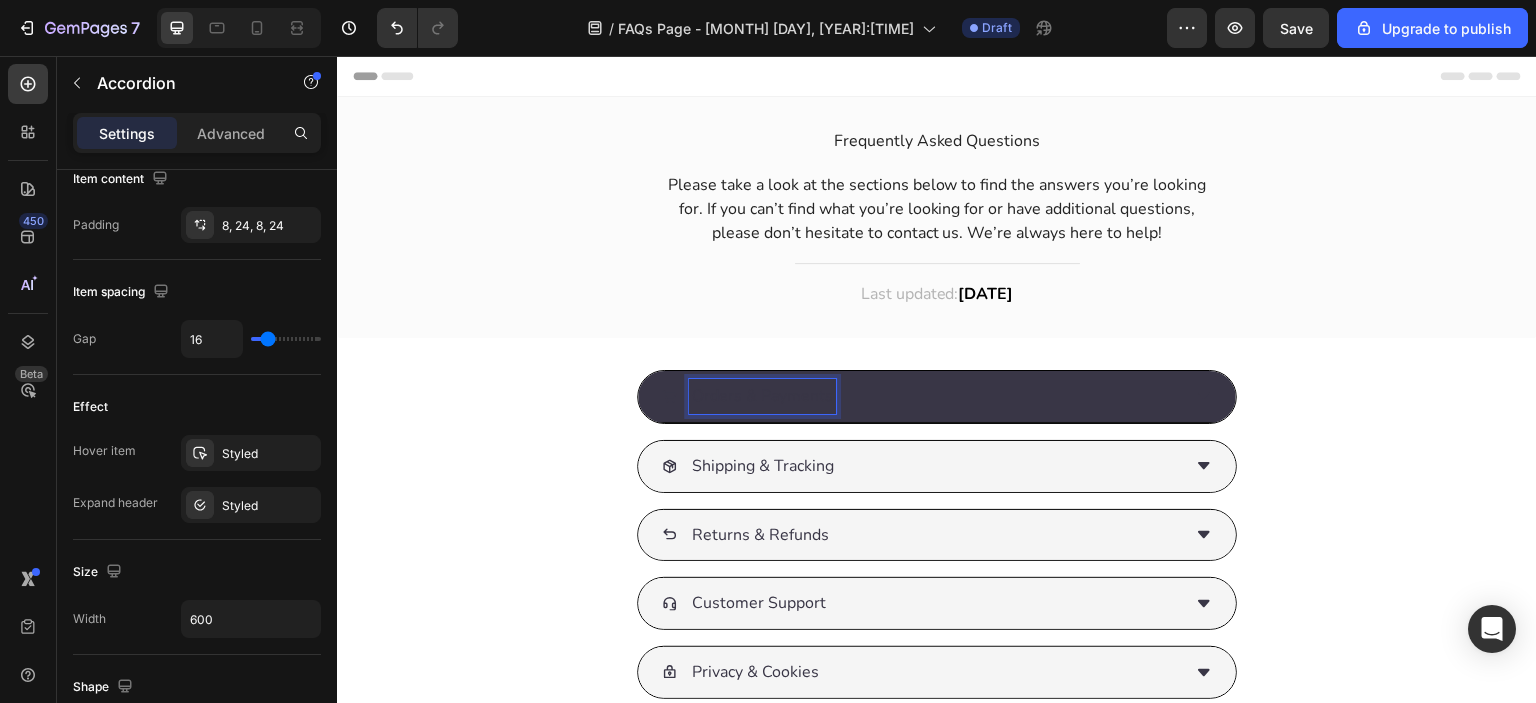 click on "Orders & Payments" at bounding box center (921, 396) 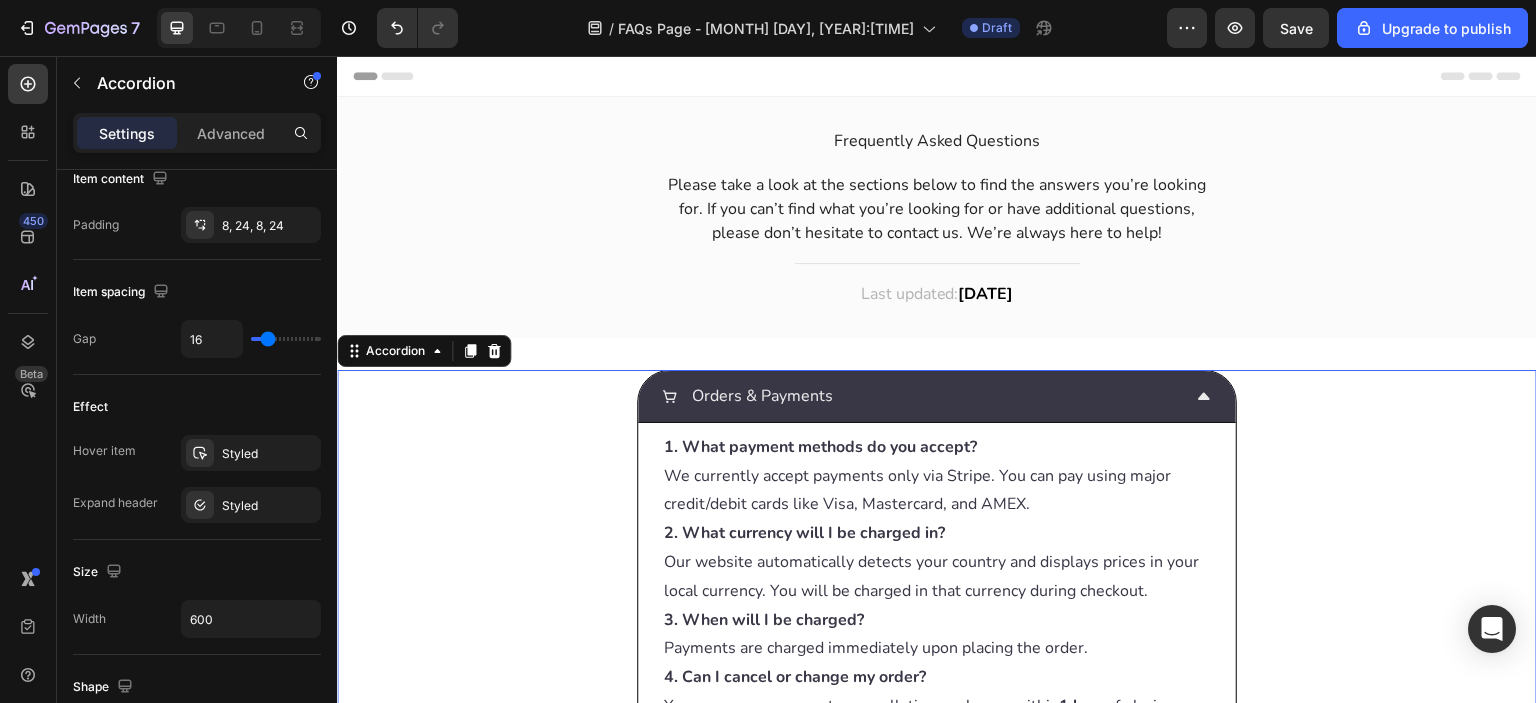 click on "Orders & Payments" at bounding box center (921, 396) 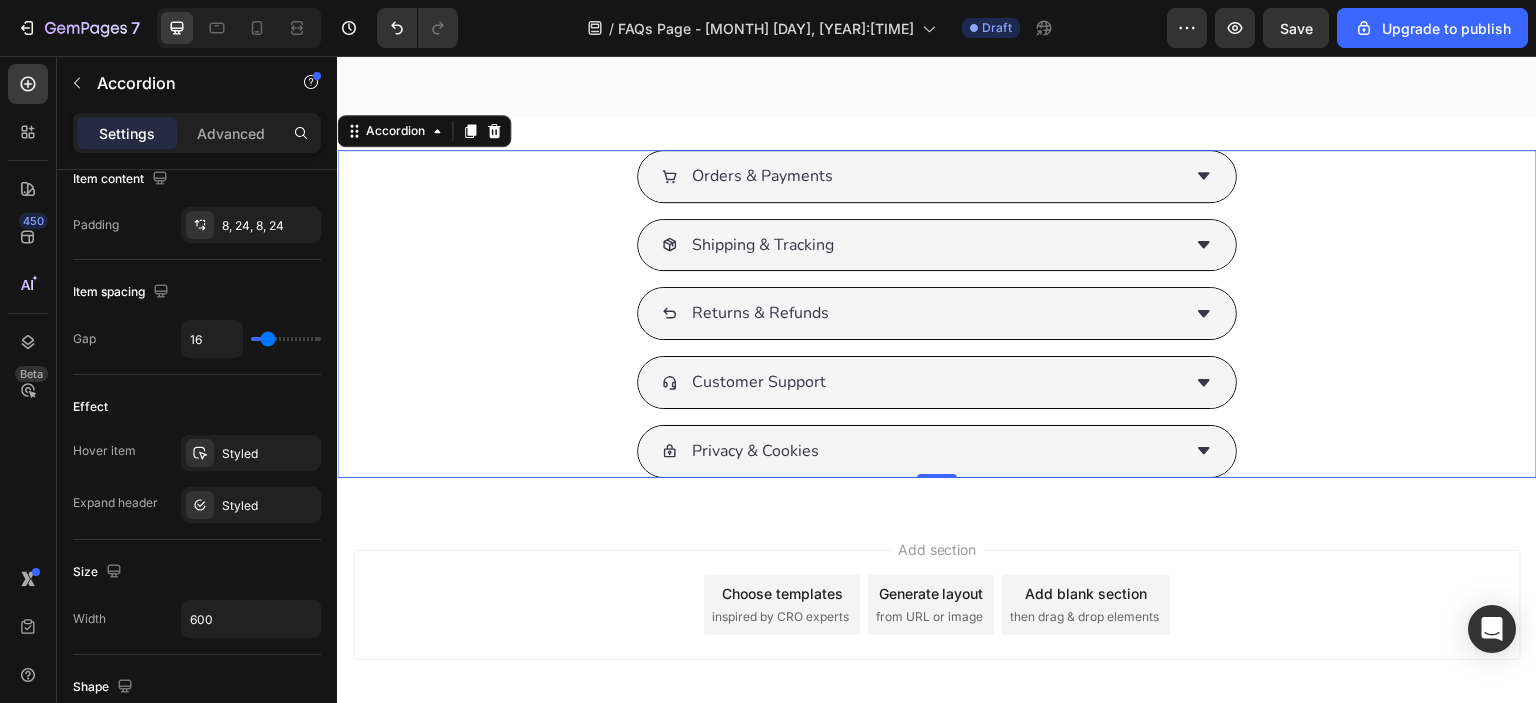scroll, scrollTop: 309, scrollLeft: 0, axis: vertical 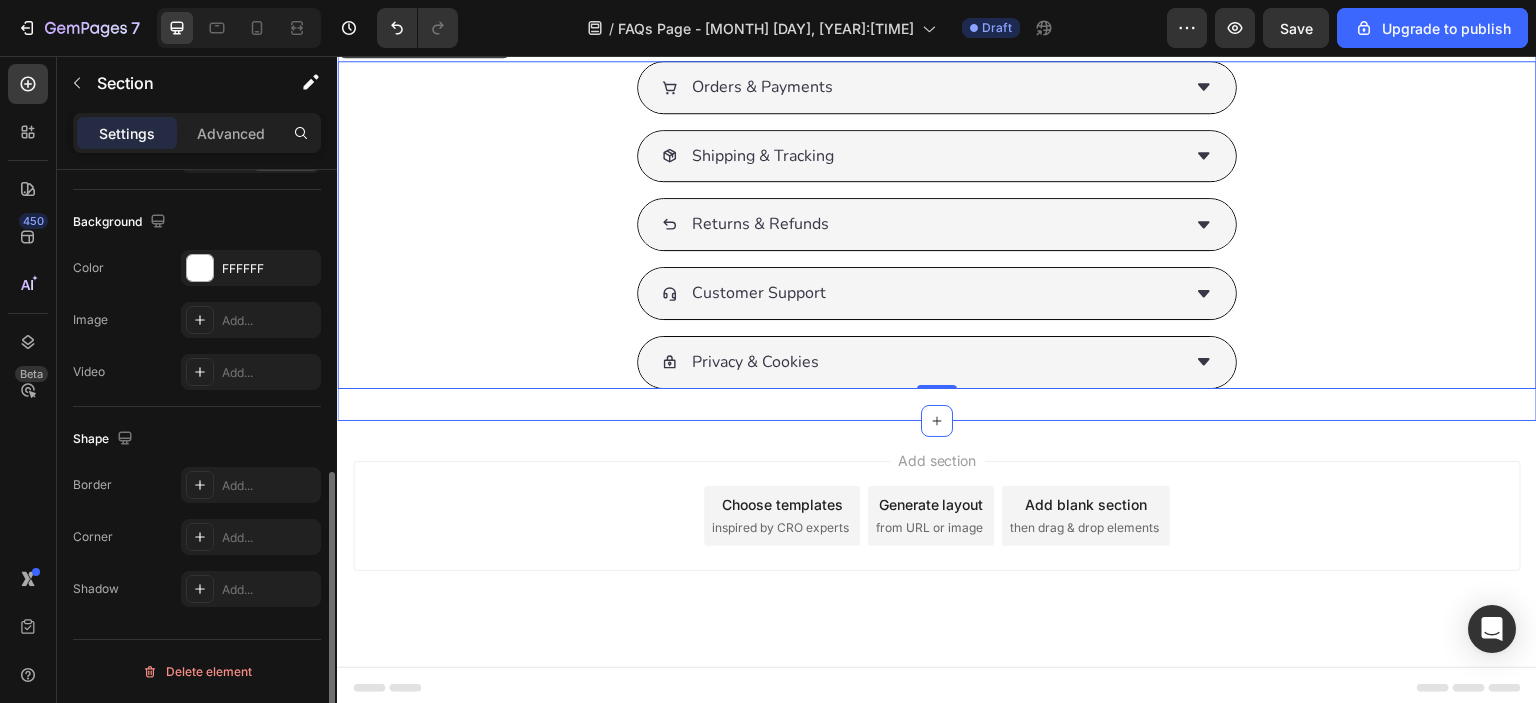 click on "Orders & Payments
Shipping & Tracking
Returns & Refunds
Customer Support
Privacy & Cookies Accordion   0 Section 2" at bounding box center [937, 225] 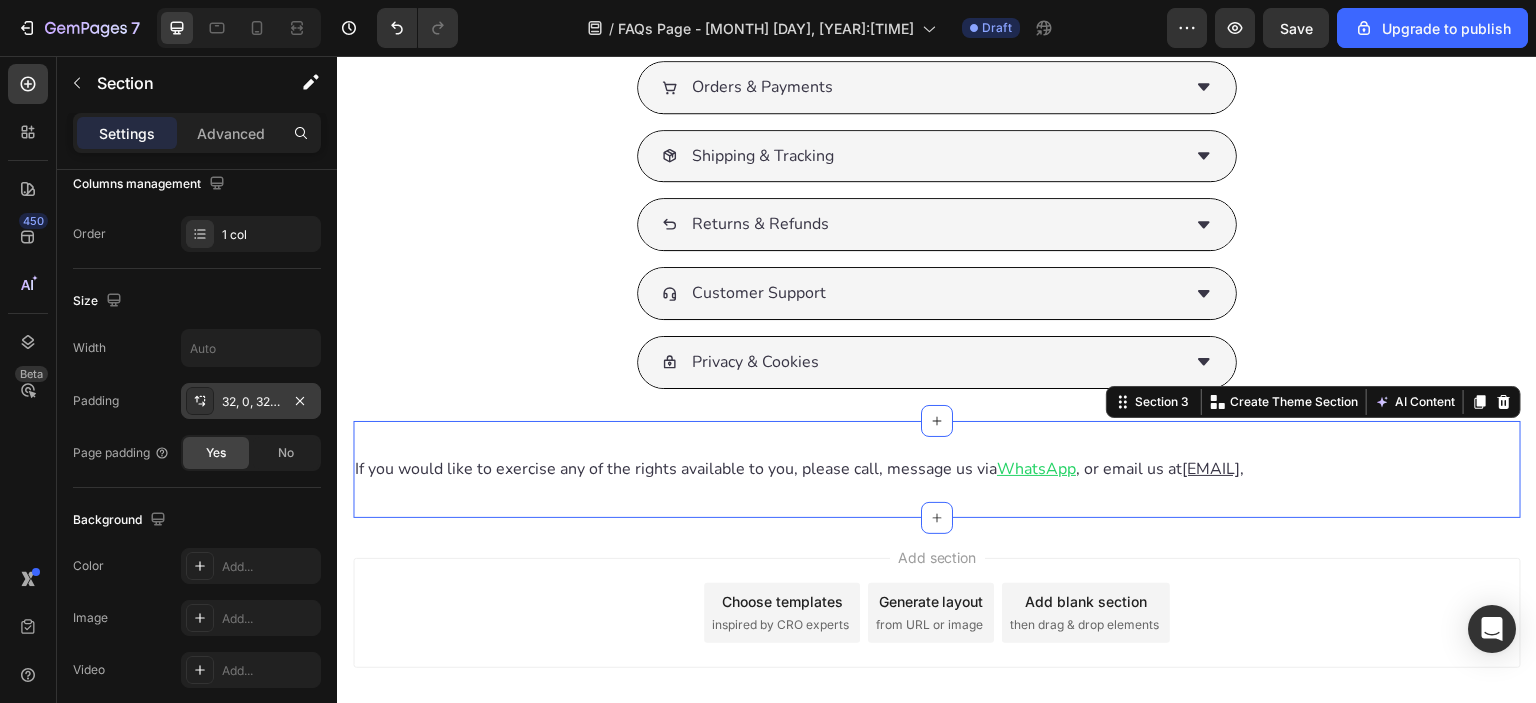 scroll, scrollTop: 628, scrollLeft: 0, axis: vertical 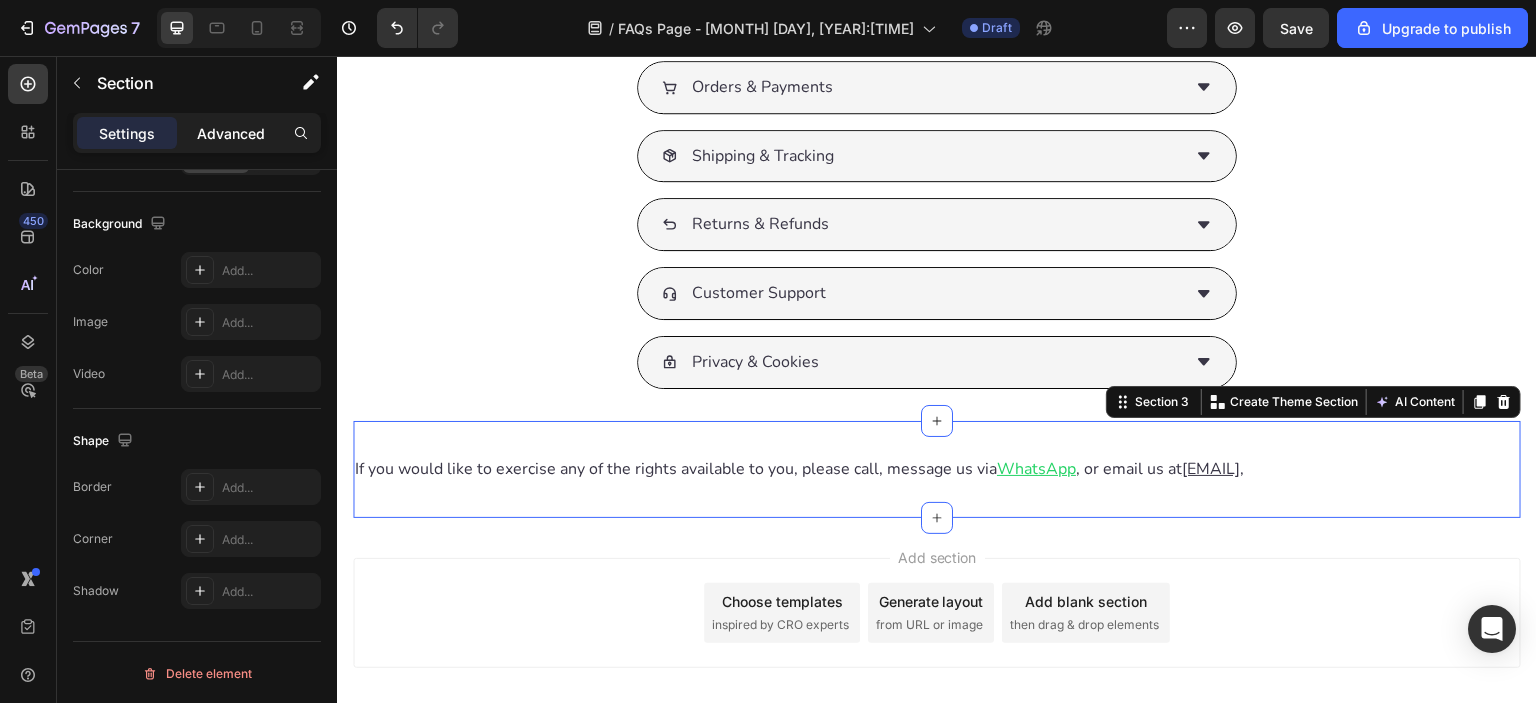 click on "Advanced" at bounding box center [231, 133] 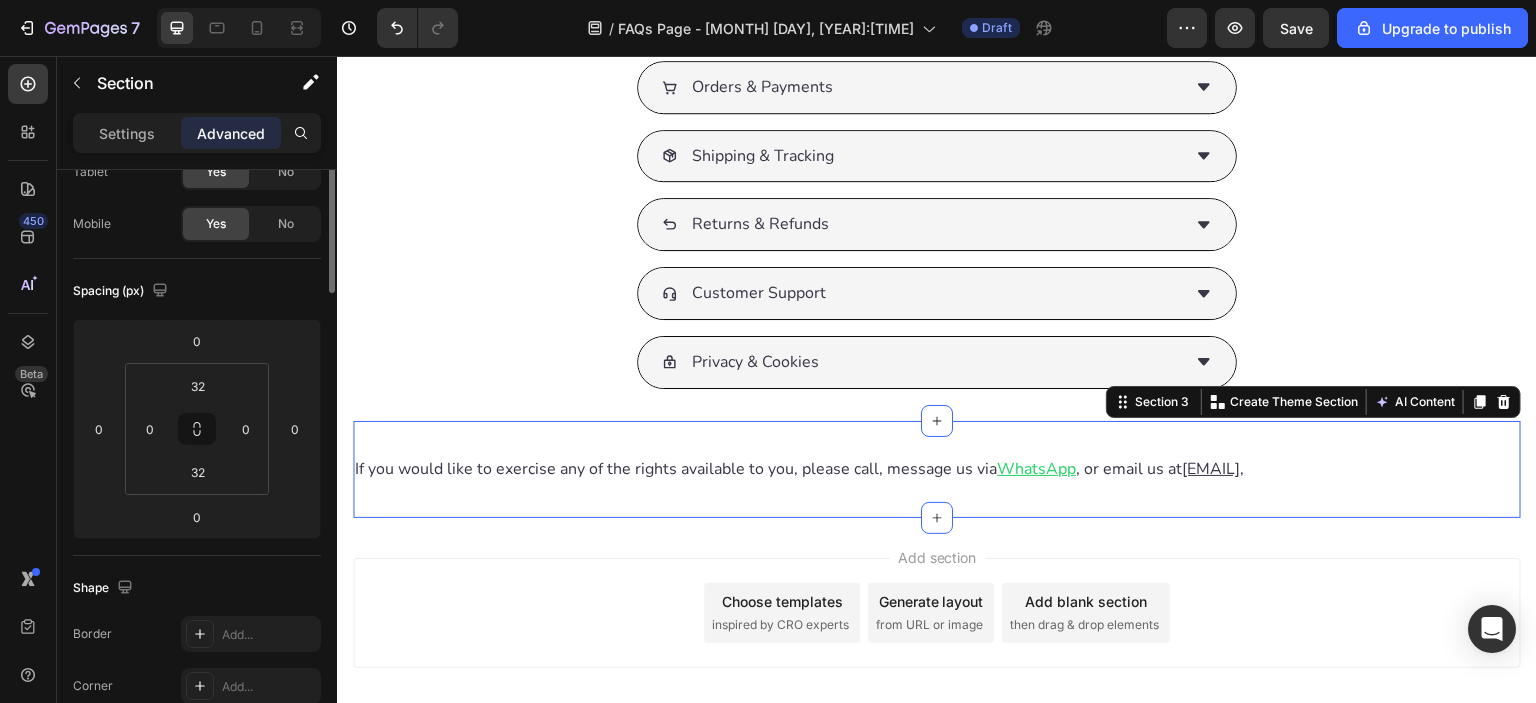 scroll, scrollTop: 0, scrollLeft: 0, axis: both 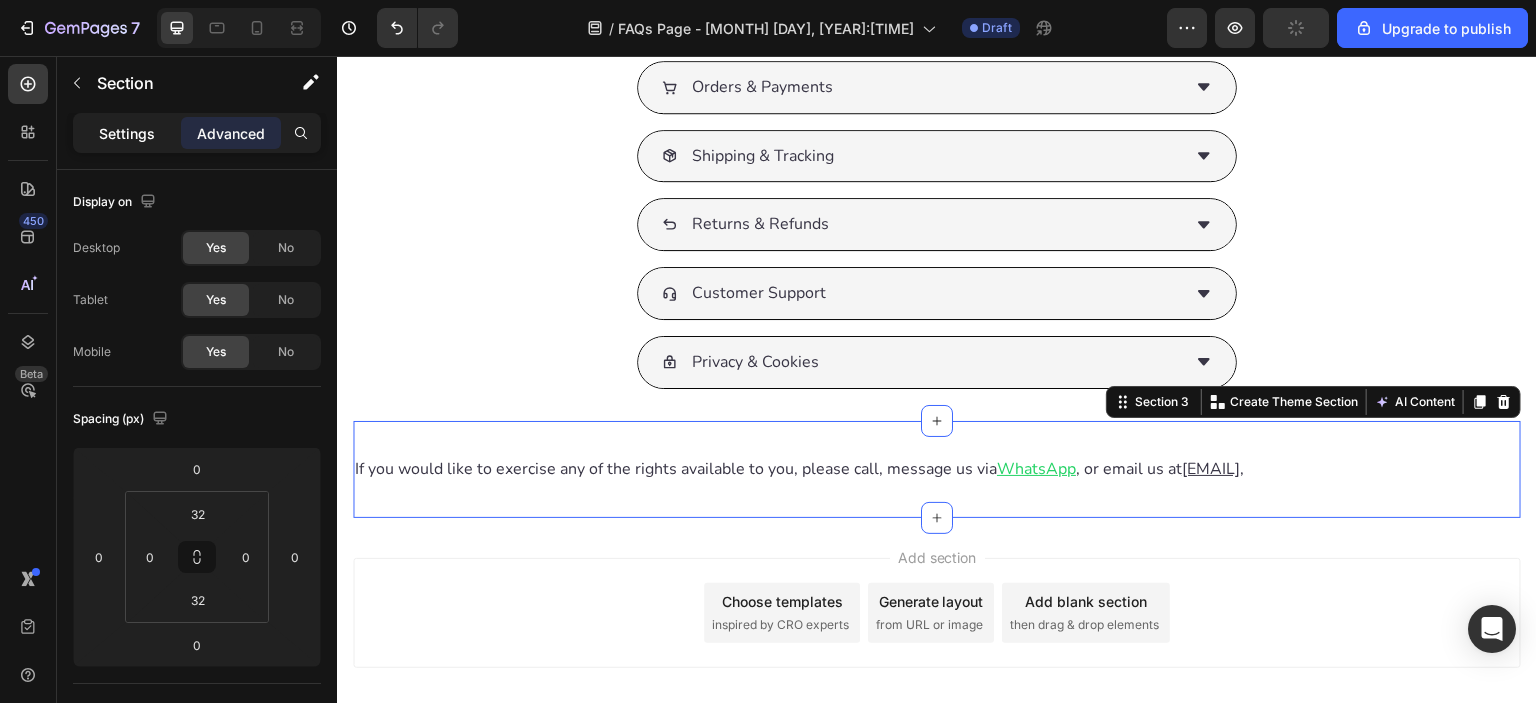 click on "Settings" at bounding box center (127, 133) 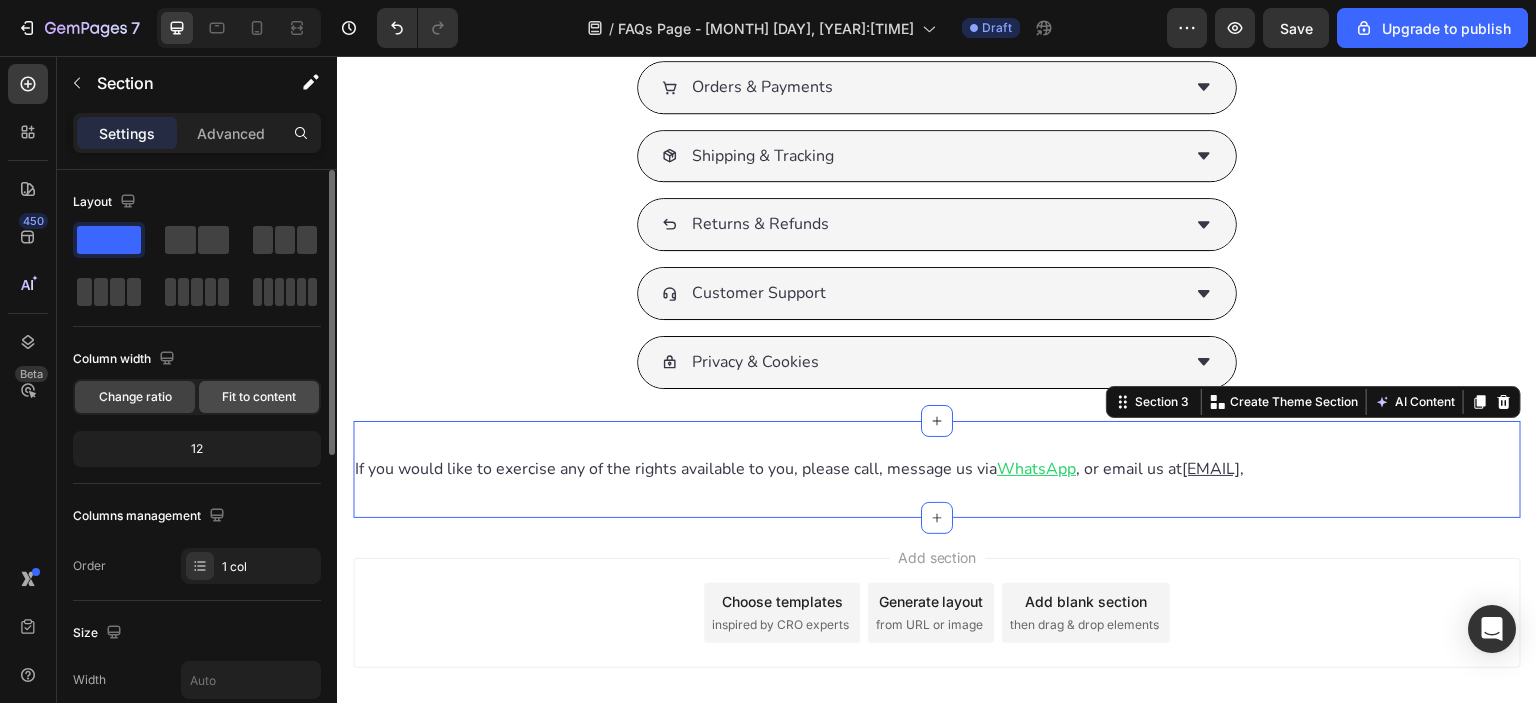 scroll, scrollTop: 332, scrollLeft: 0, axis: vertical 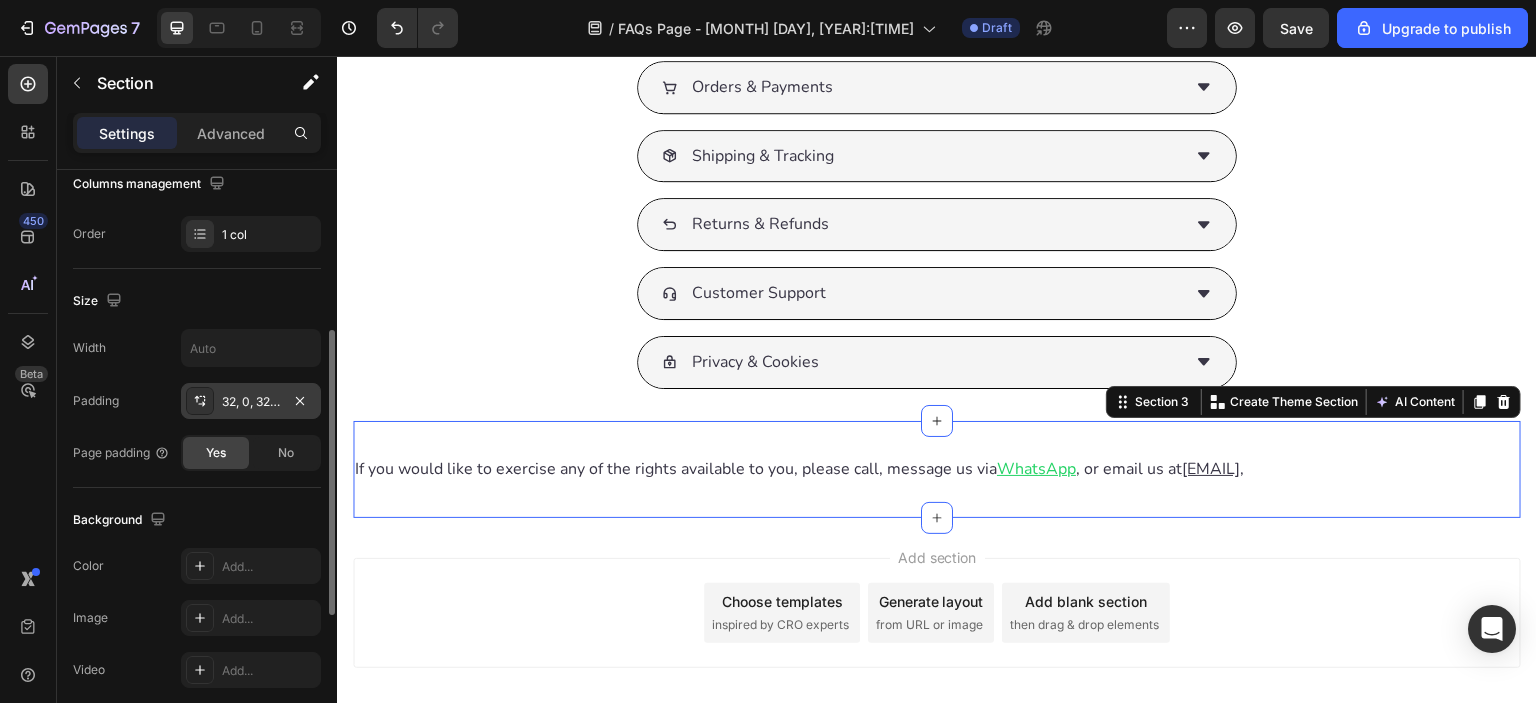 click on "32, 0, 32, 0" at bounding box center (251, 402) 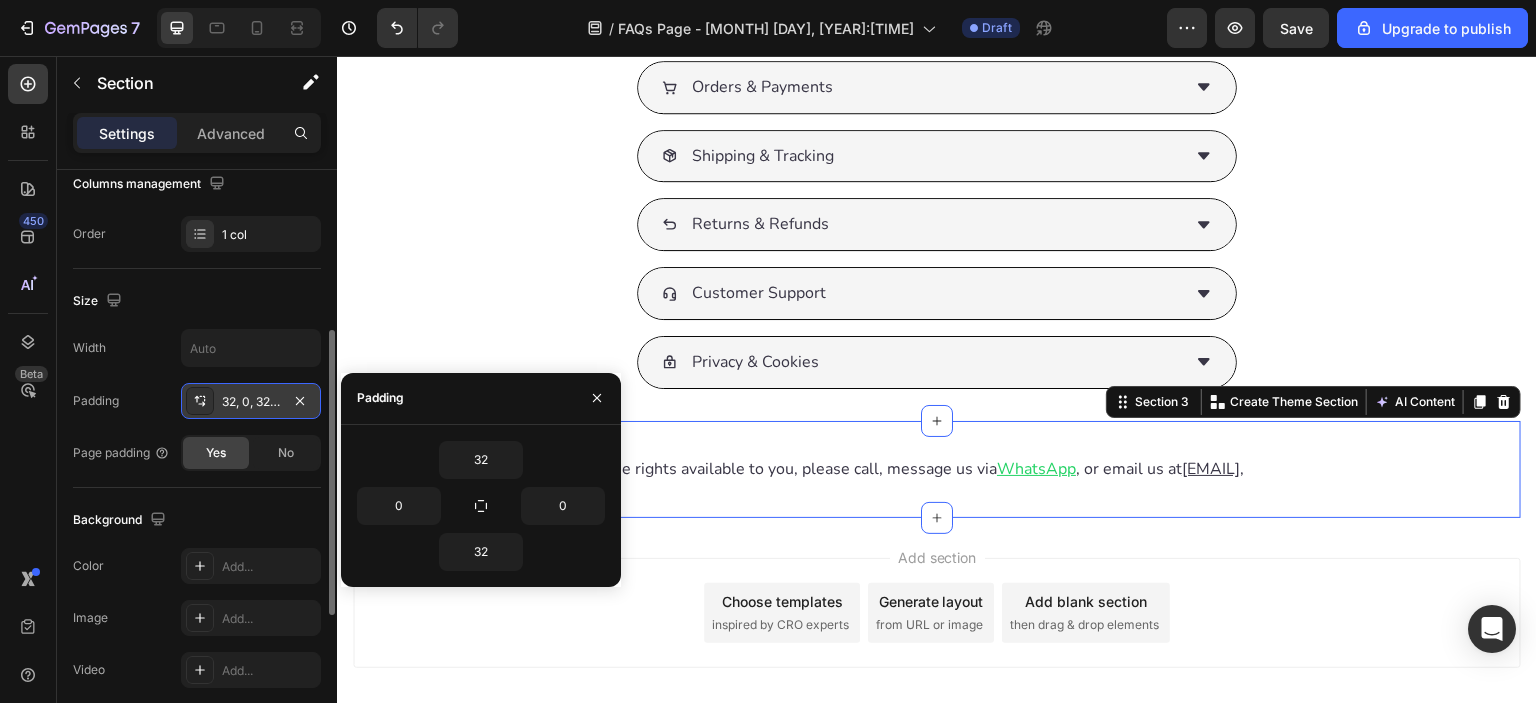 click on "32, 0, 32, 0" at bounding box center (251, 402) 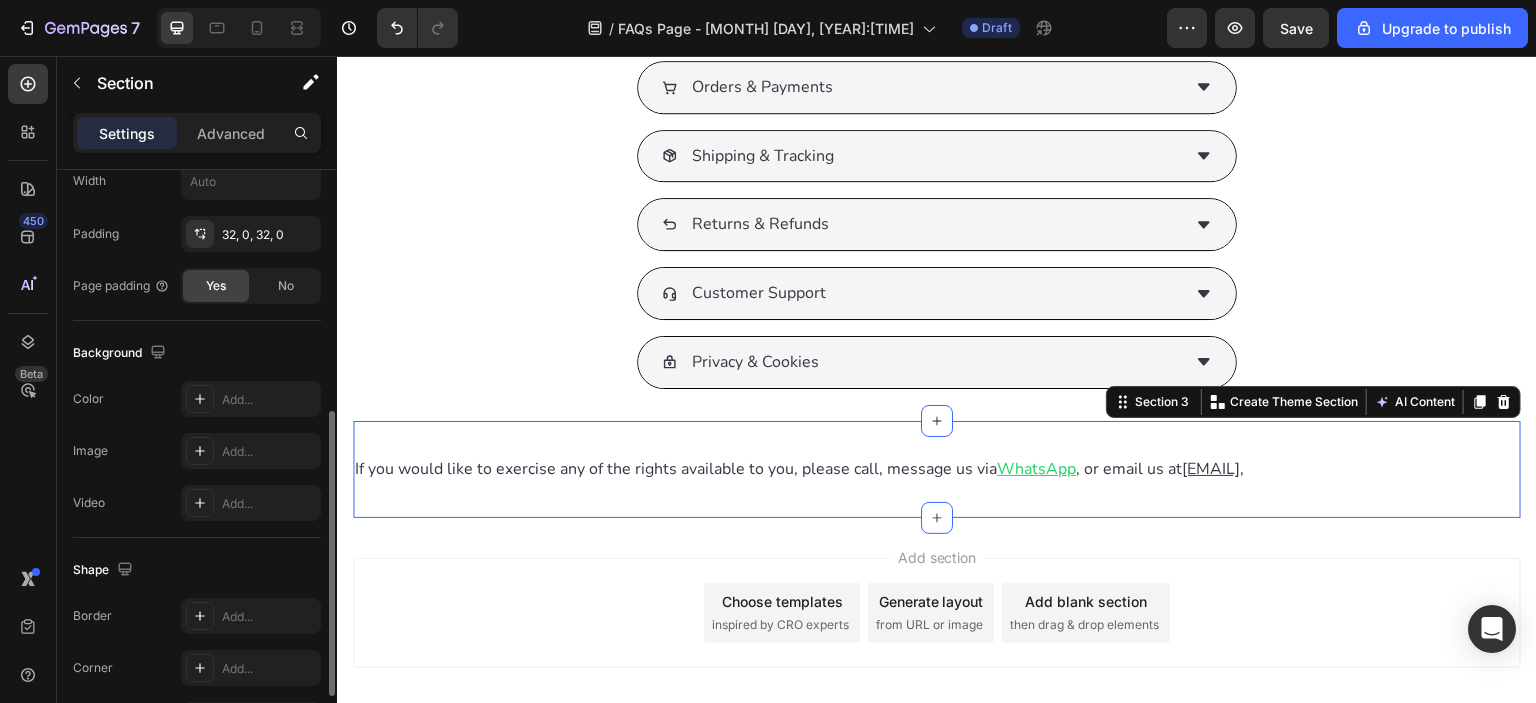 scroll, scrollTop: 628, scrollLeft: 0, axis: vertical 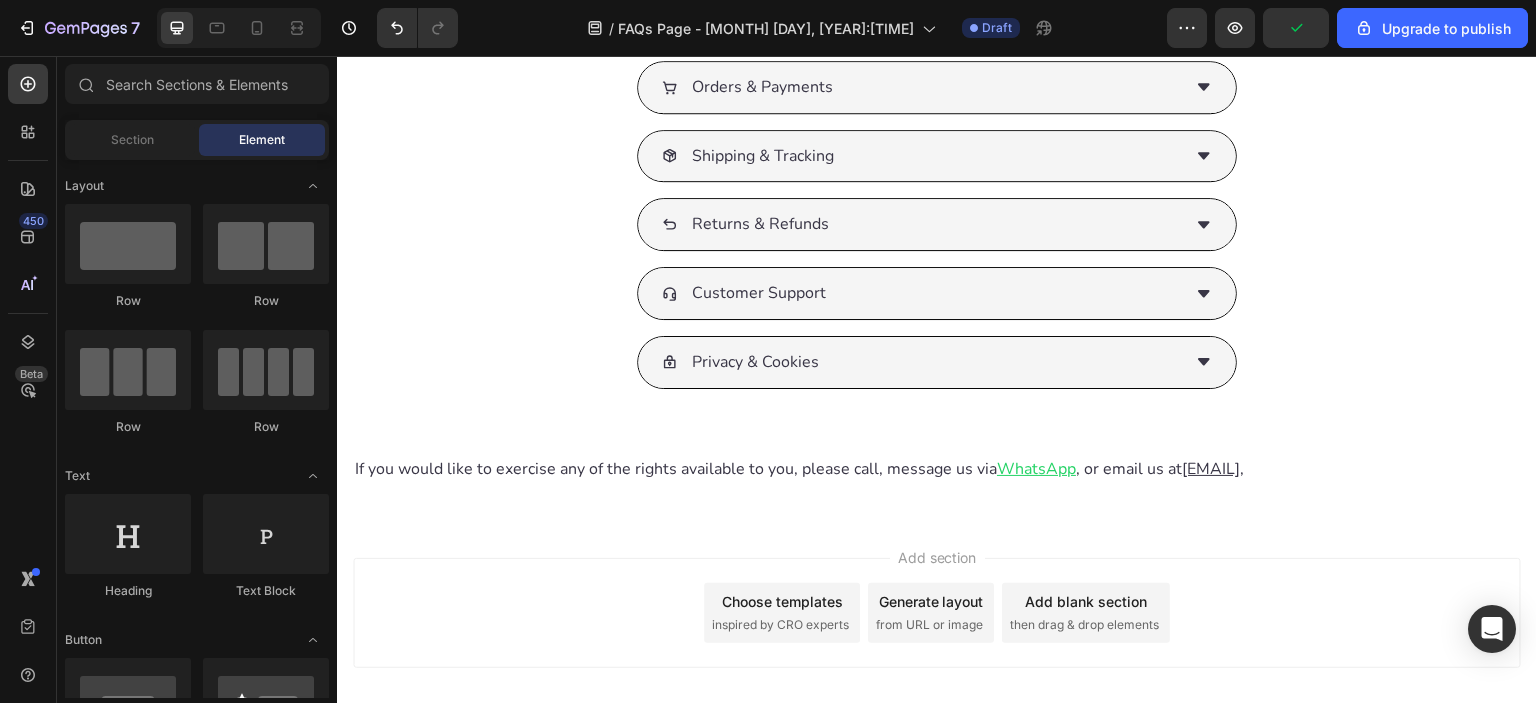 click on "If you would like to exercise any of the rights available to you, please call, message us via  WhatsApp , or email us at  hello@happynooke.com , Text Block Section 3" at bounding box center (937, 469) 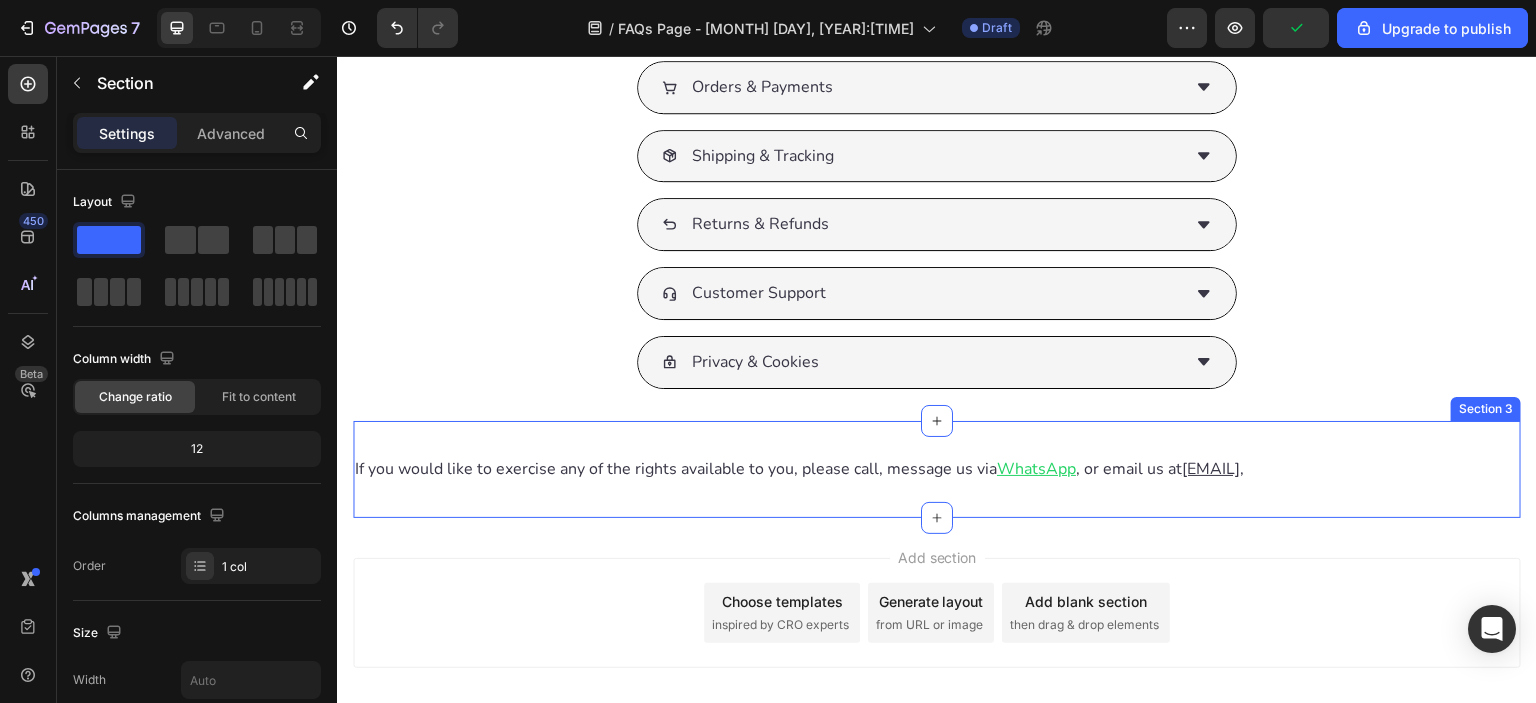 click on "If you would like to exercise any of the rights available to you, please call, message us via  WhatsApp , or email us at  hello@happynooke.com , Text Block Section 3" at bounding box center [937, 469] 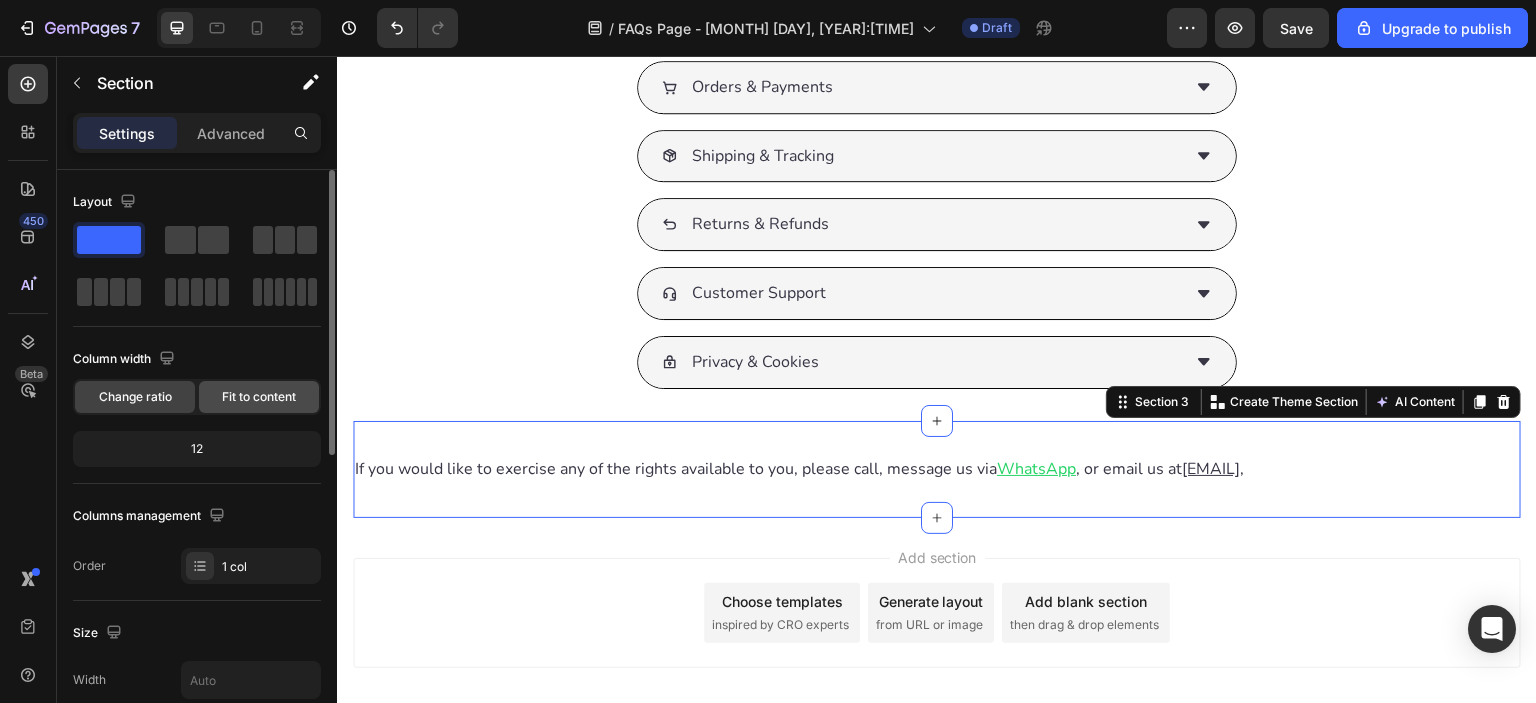 click on "Fit to content" 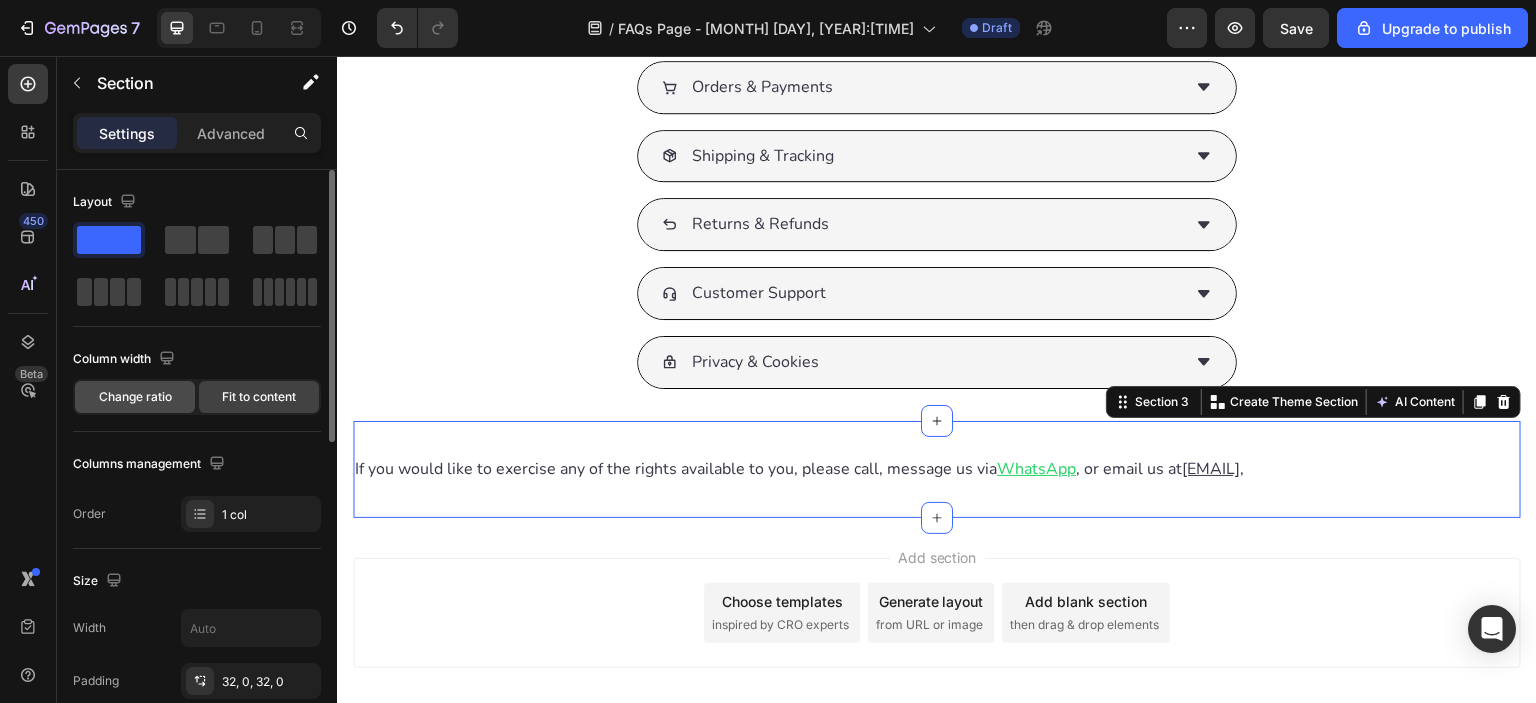 click on "Change ratio" 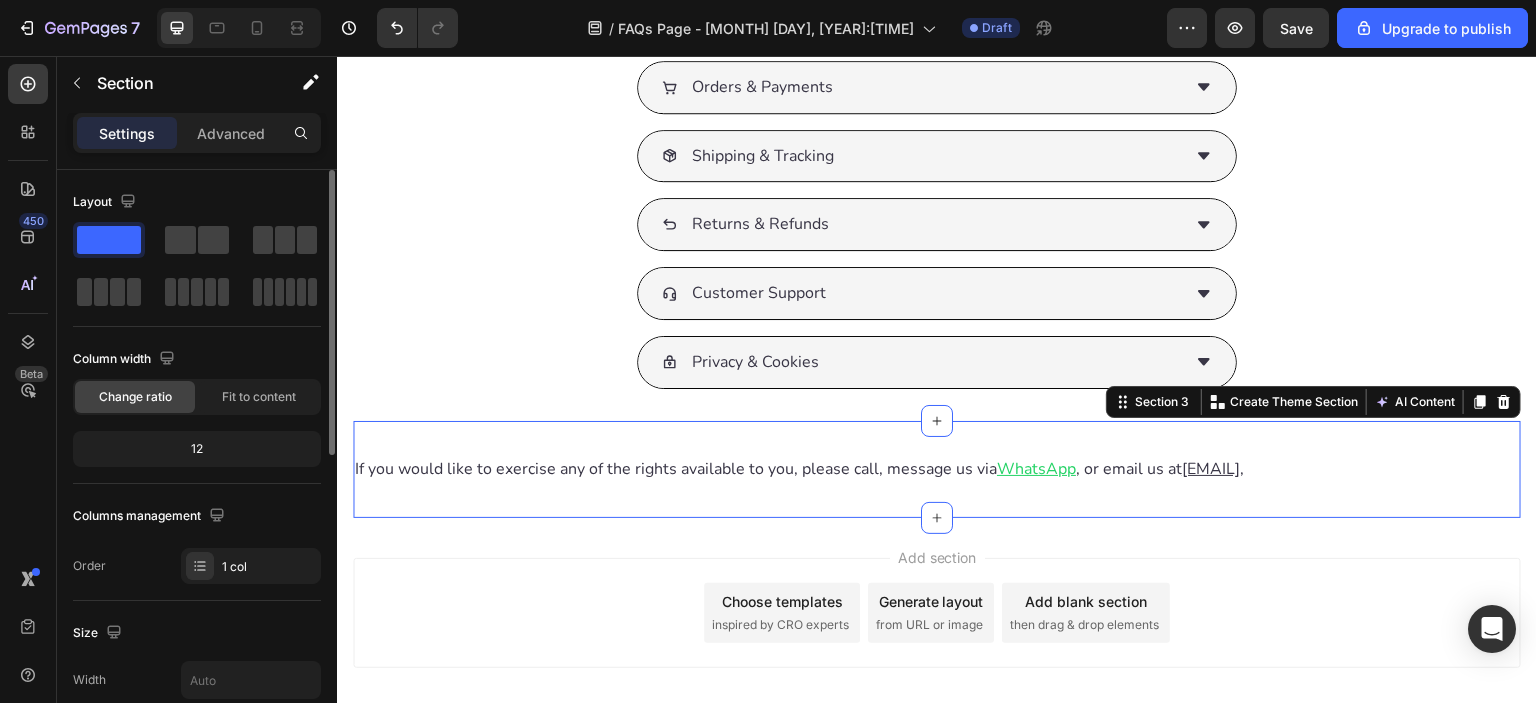 click on "12" 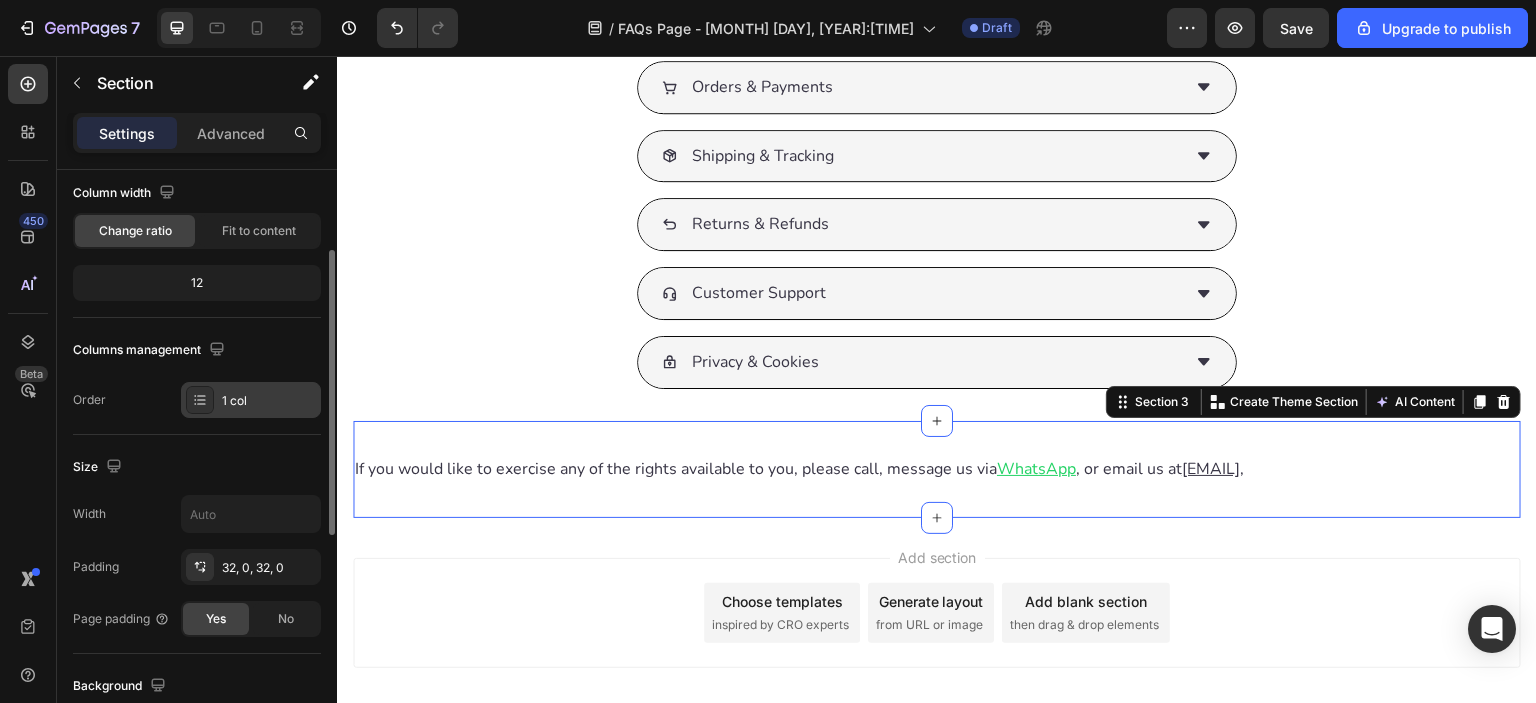 click on "1 col" at bounding box center (269, 401) 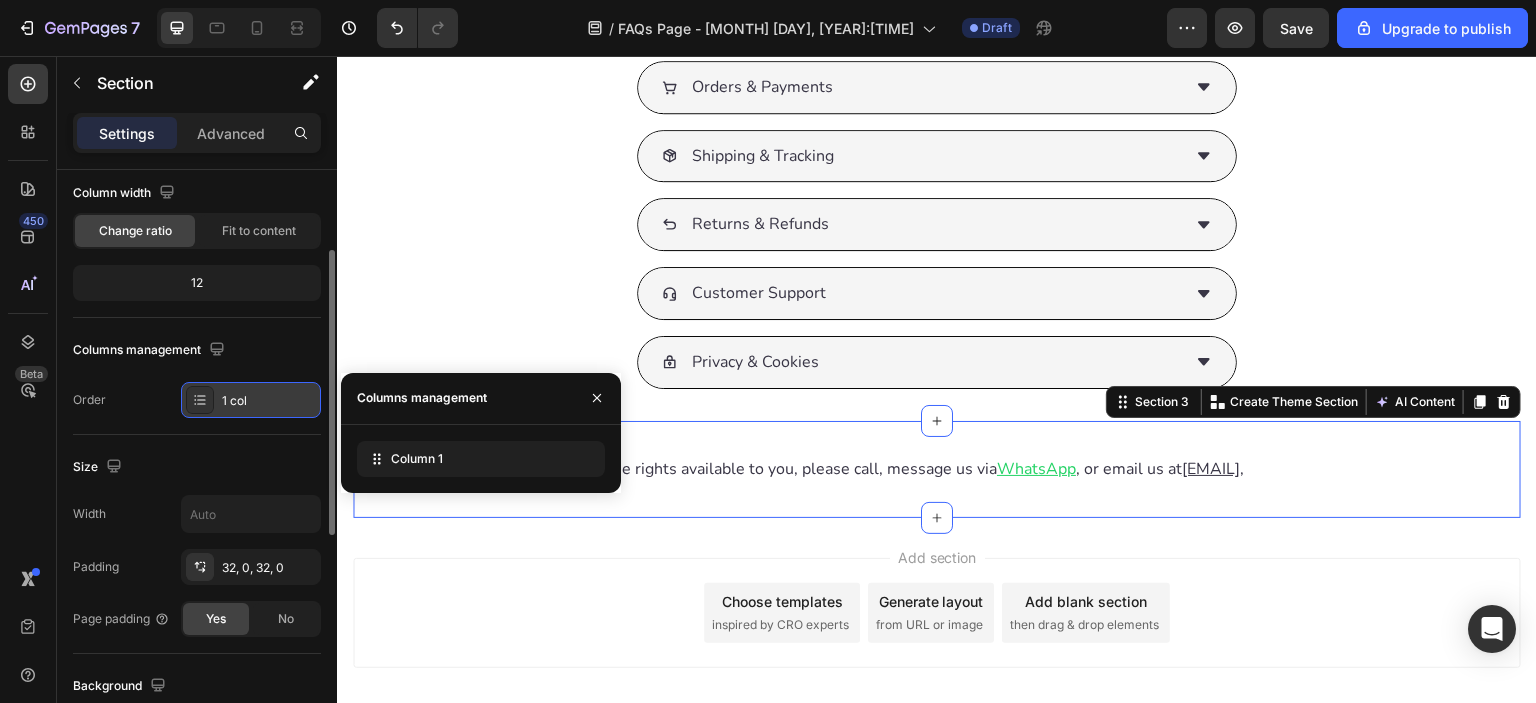 click on "1 col" at bounding box center (269, 401) 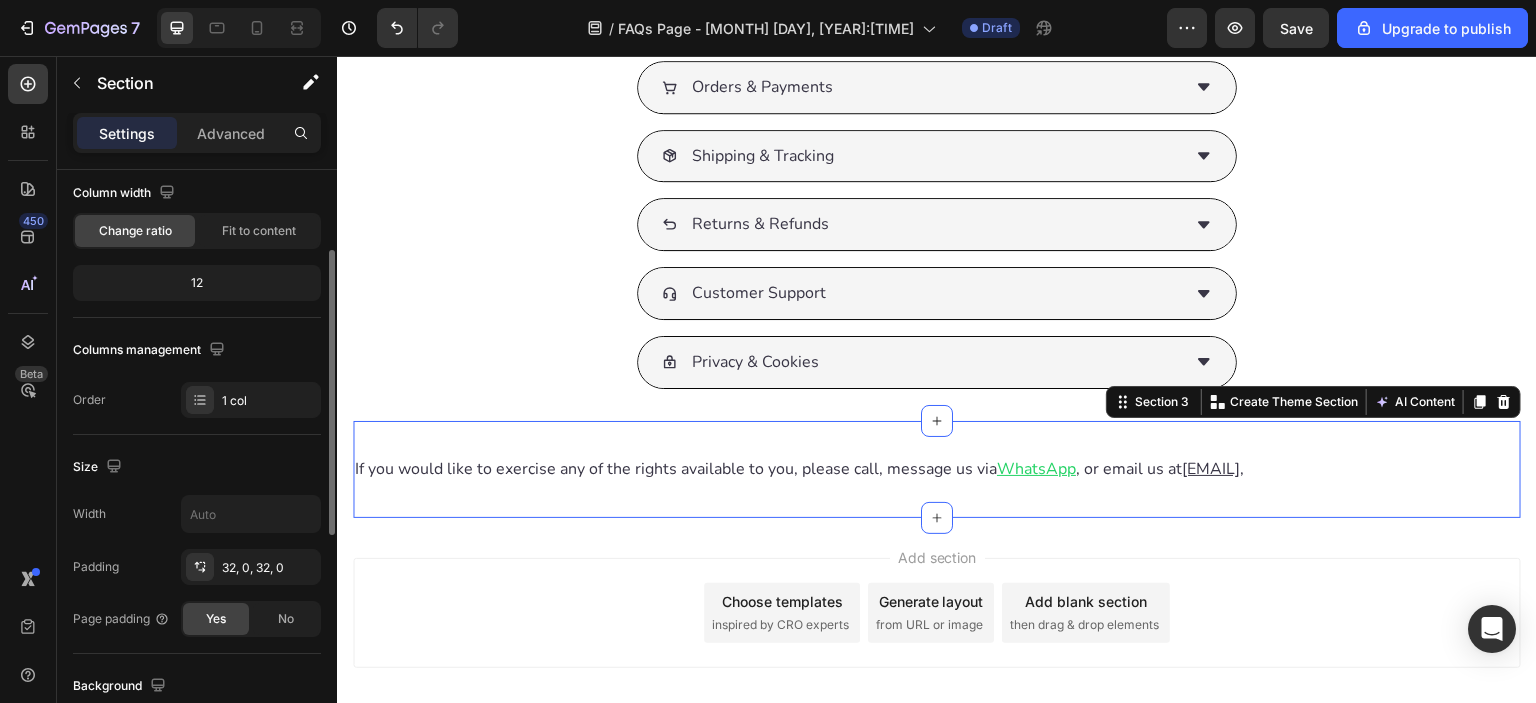 scroll, scrollTop: 332, scrollLeft: 0, axis: vertical 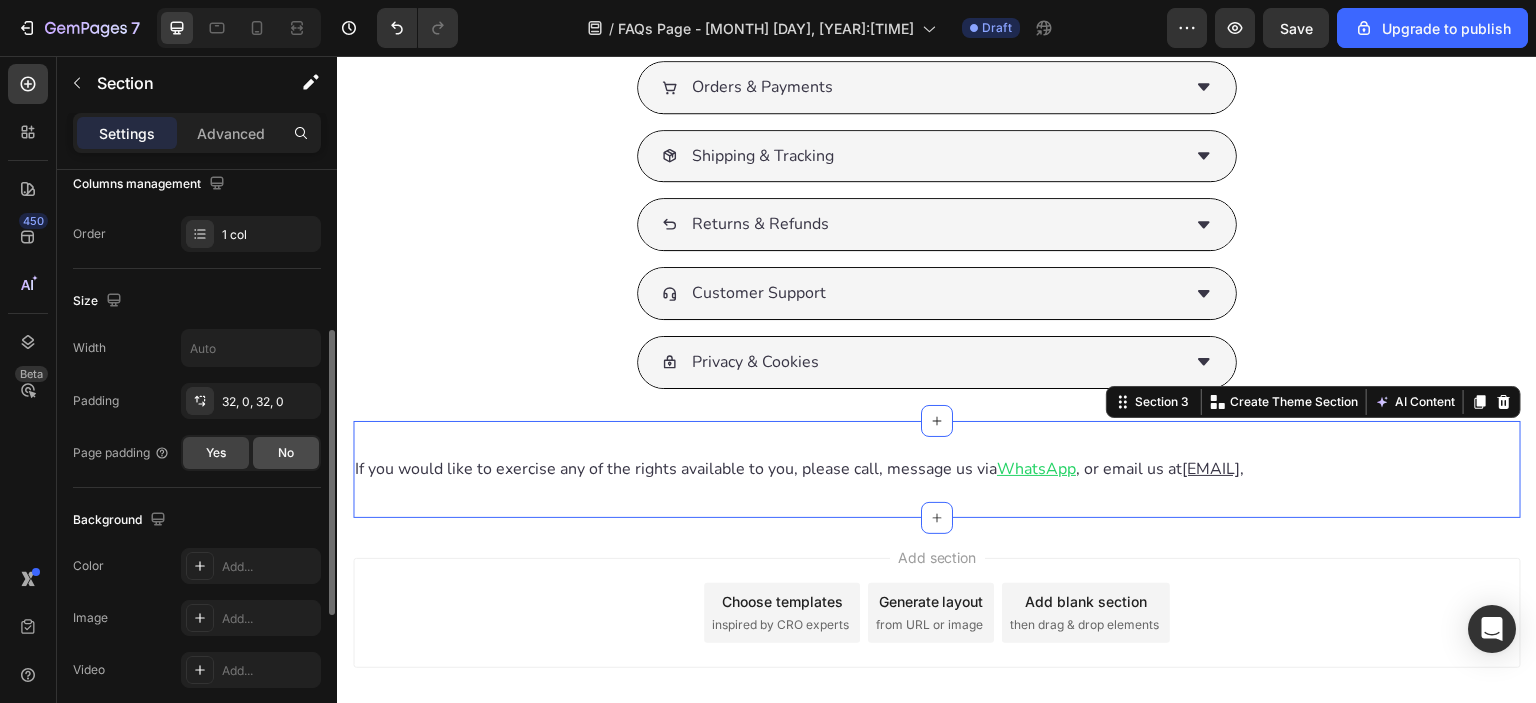 click on "No" 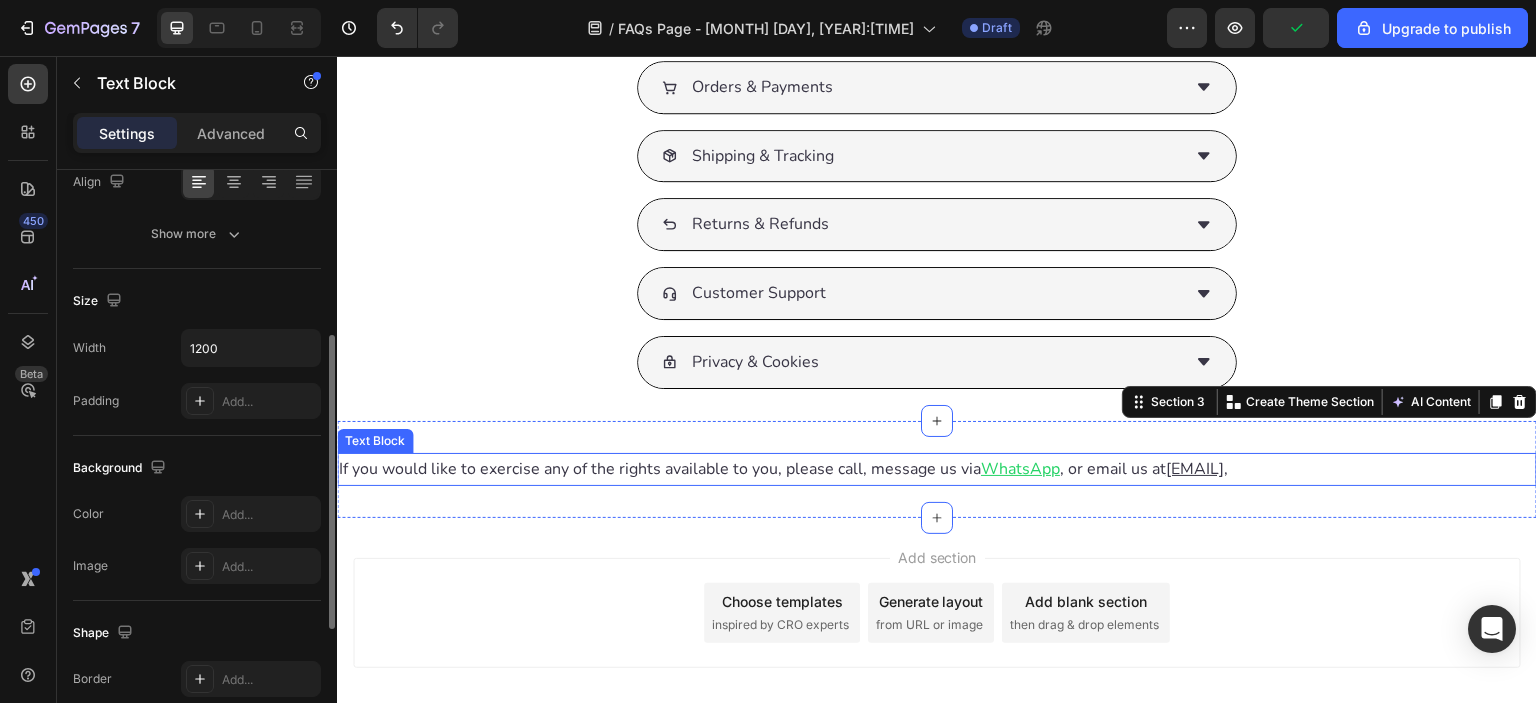click on "If you would like to exercise any of the rights available to you, please call, message us via  WhatsApp , or email us at  [EMAIL] ," at bounding box center (937, 469) 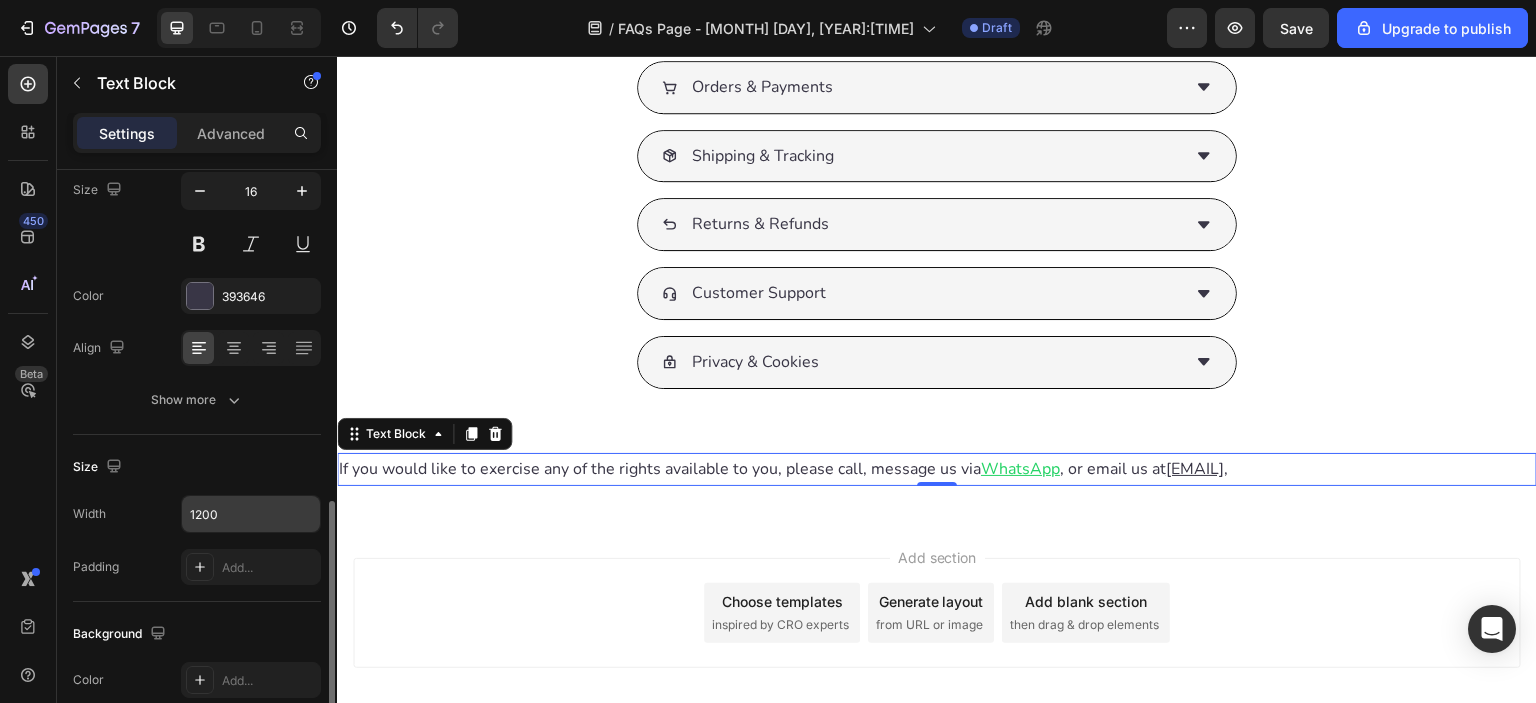 scroll, scrollTop: 332, scrollLeft: 0, axis: vertical 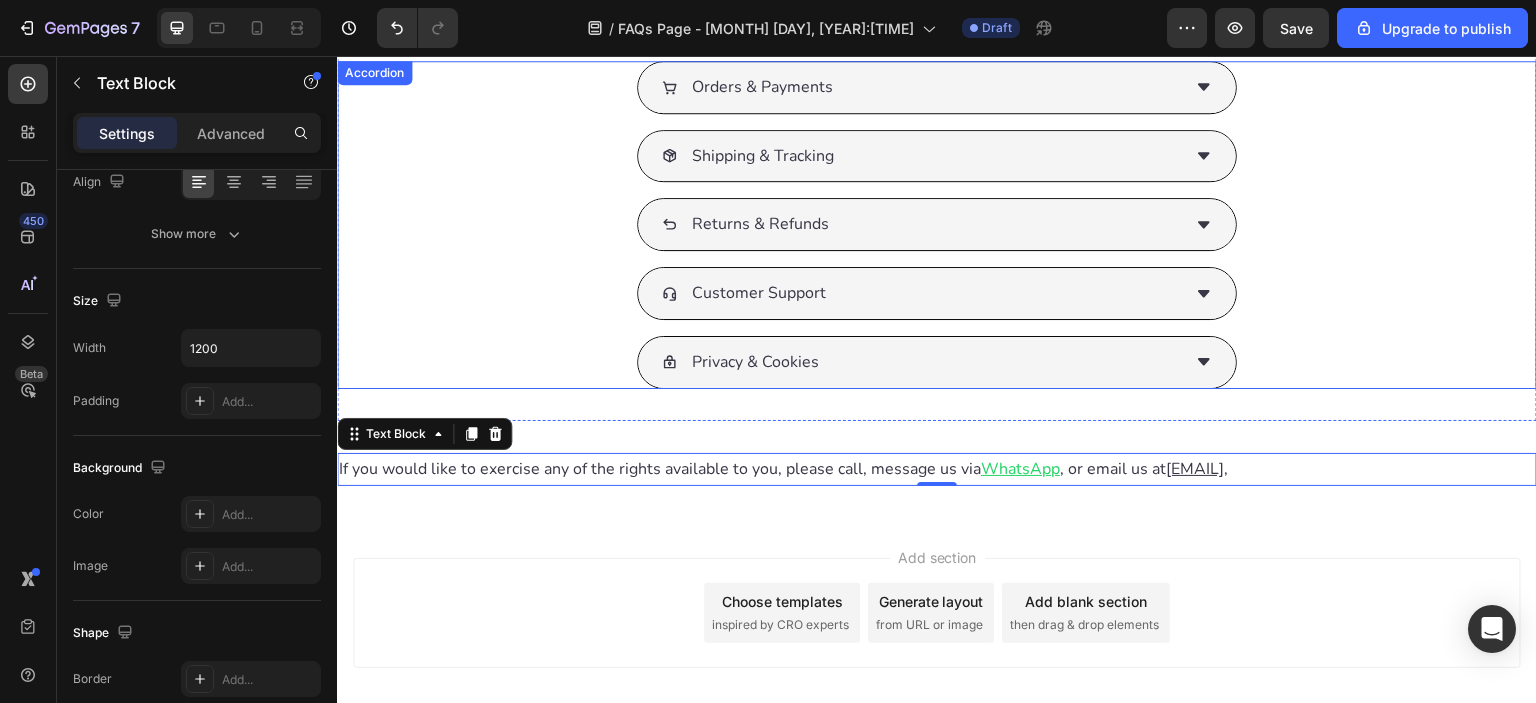 click on "Privacy & Cookies" at bounding box center [937, 362] 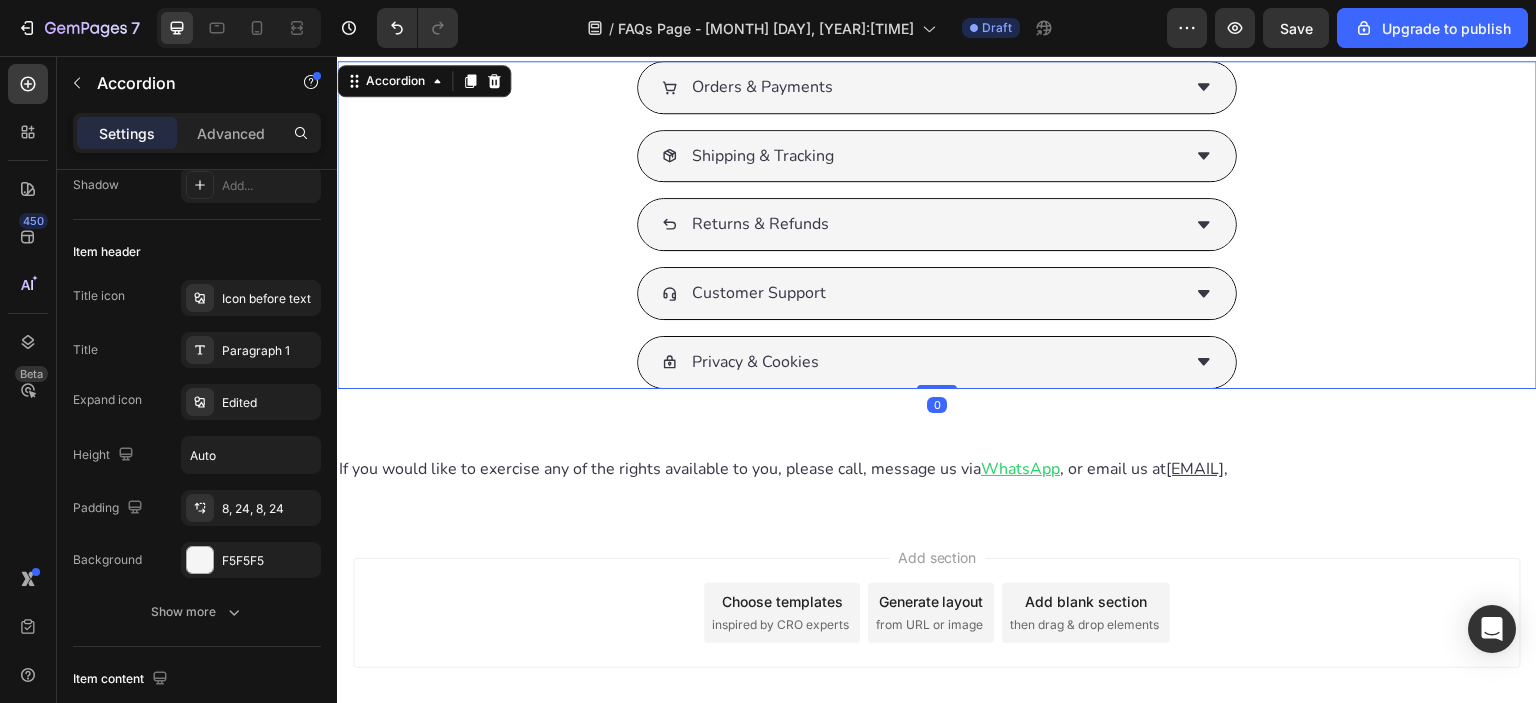 scroll, scrollTop: 0, scrollLeft: 0, axis: both 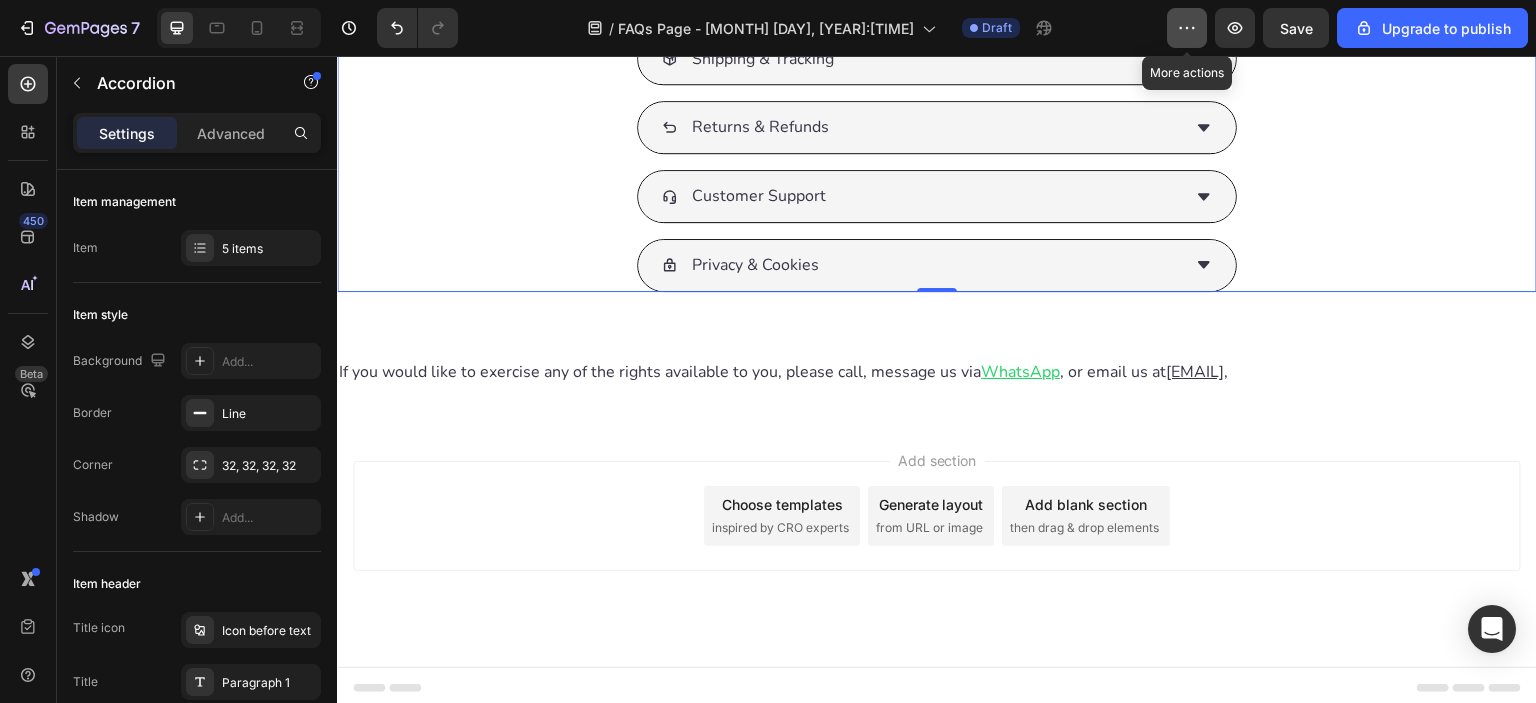 click 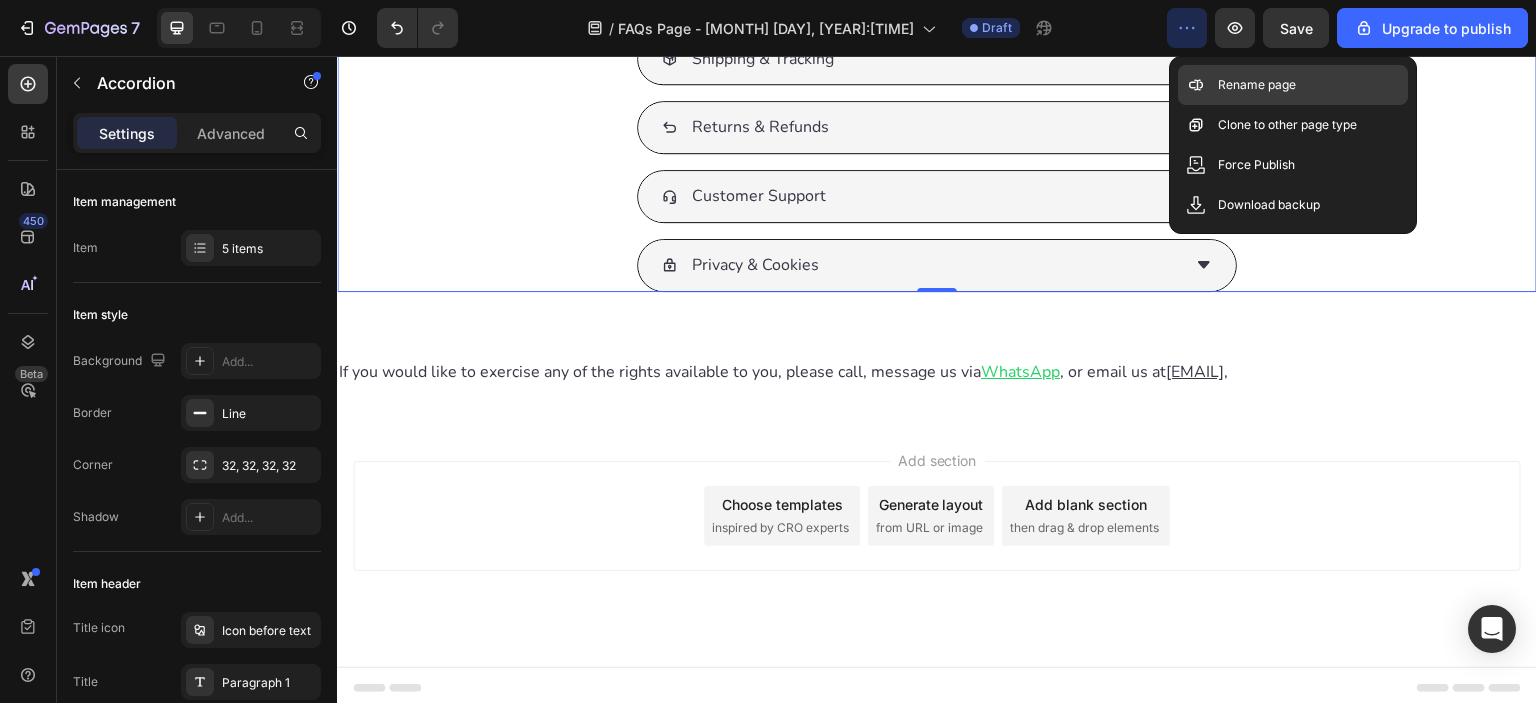 click on "Rename page" at bounding box center (1257, 85) 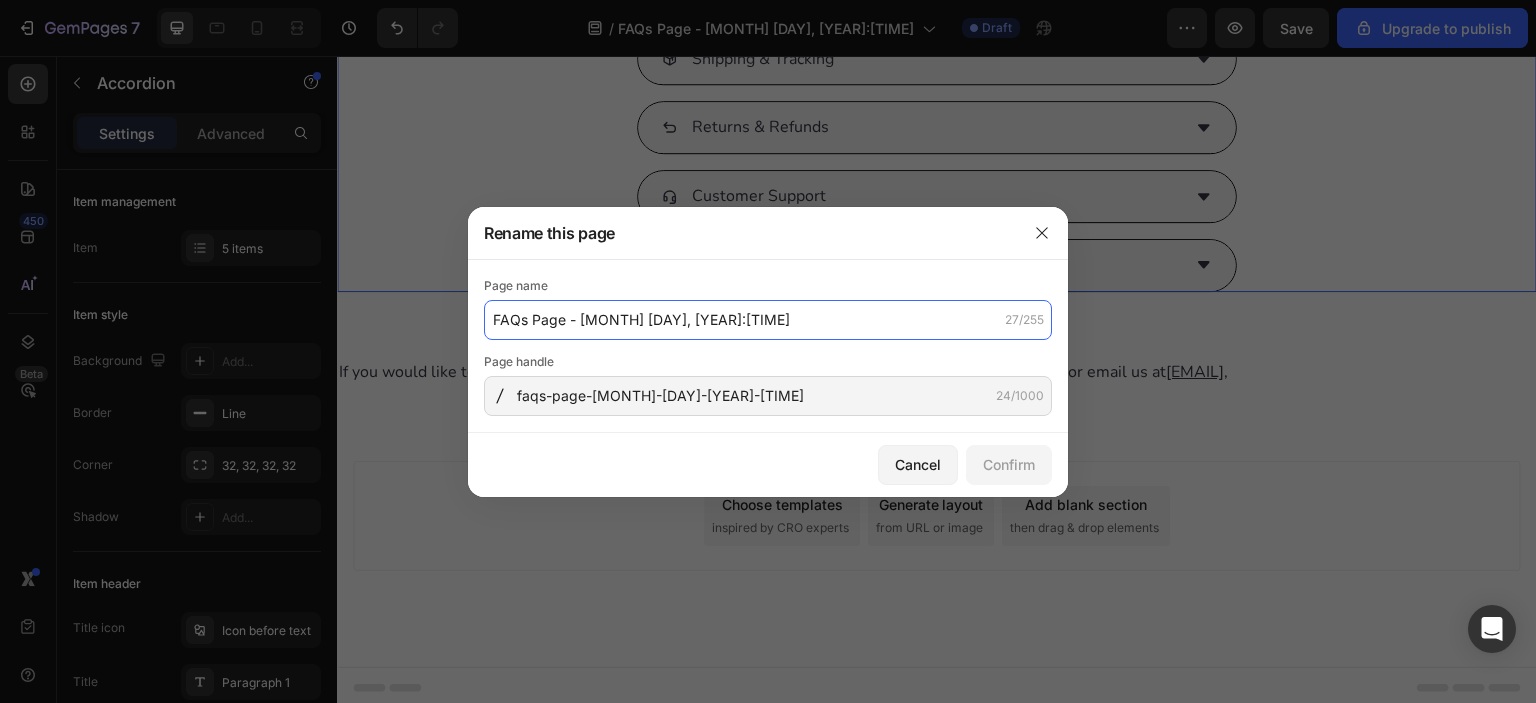 paste 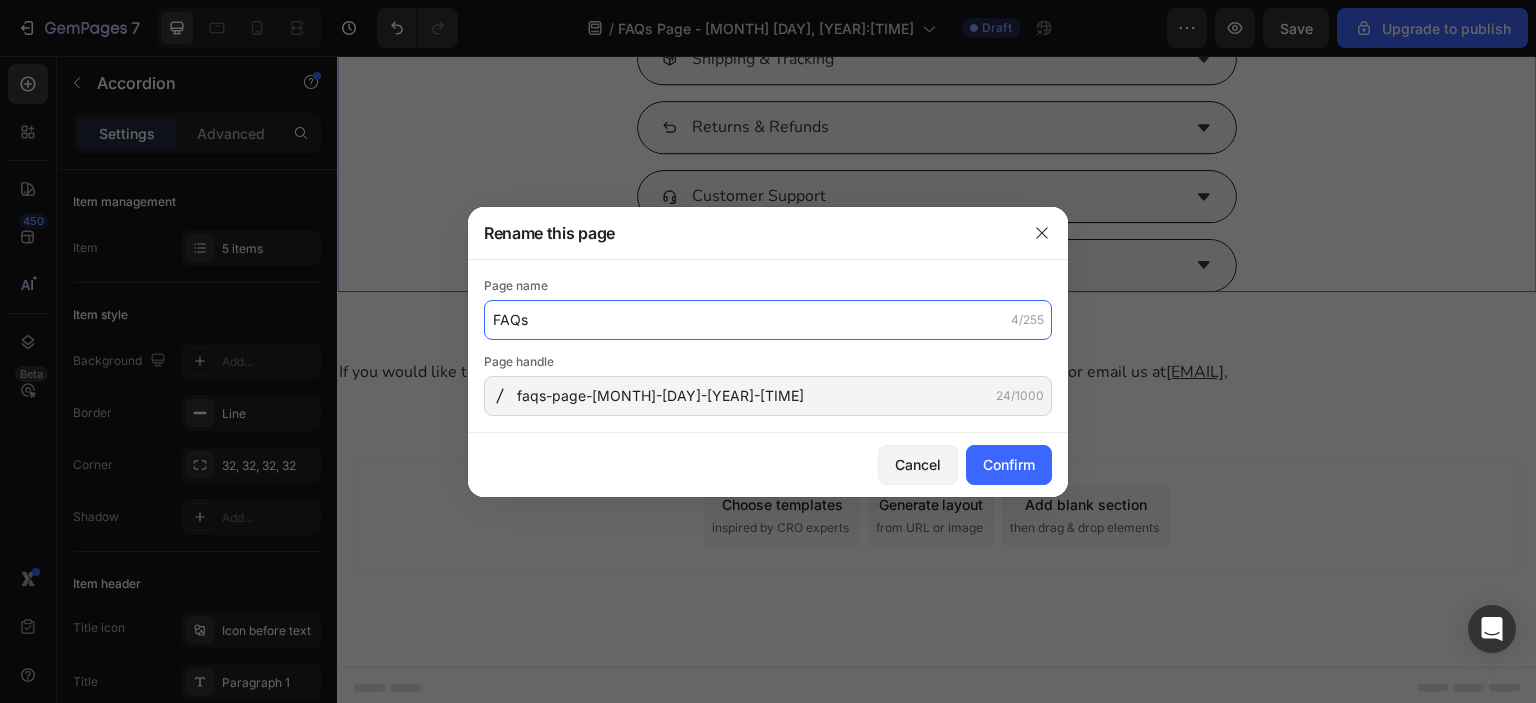 type on "FAQs" 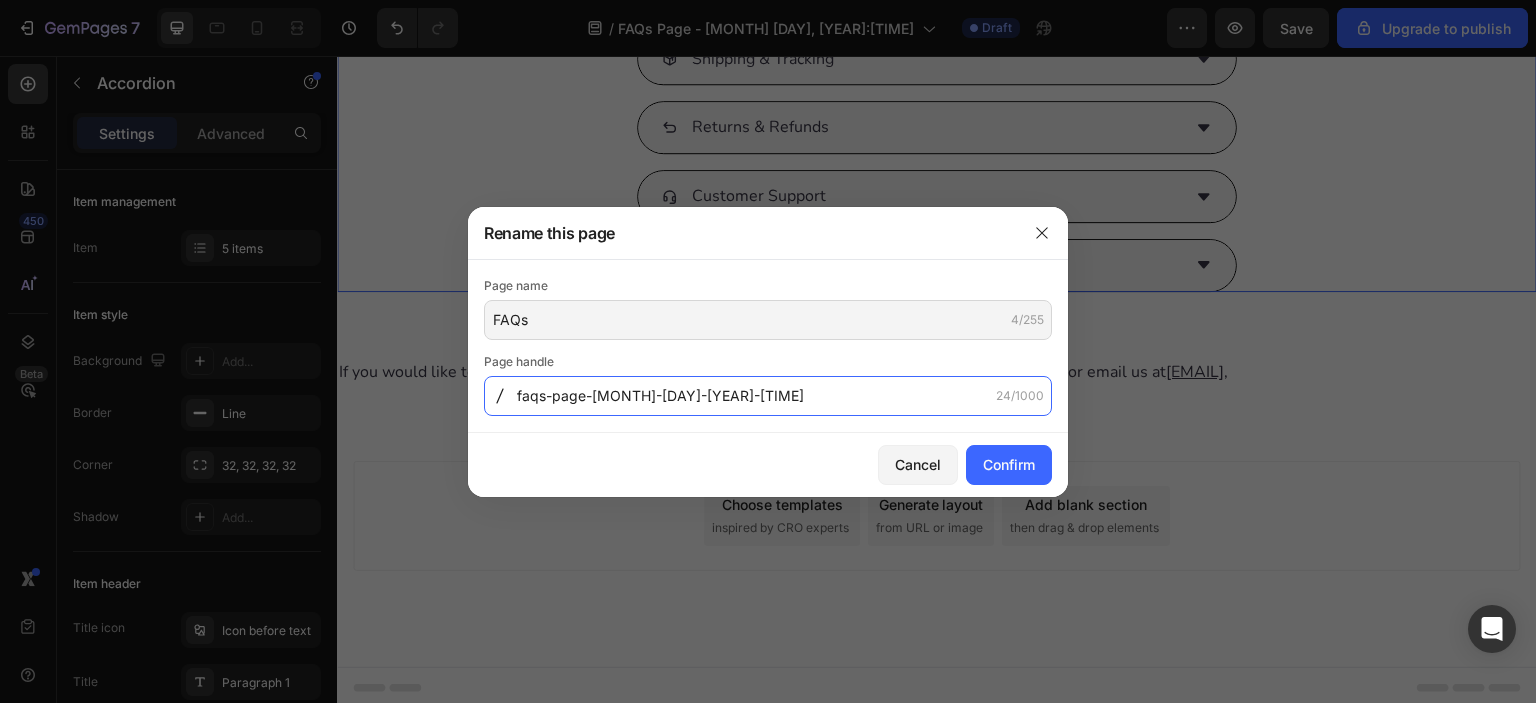 click on "faqs-page-aug-1-22-40-32" 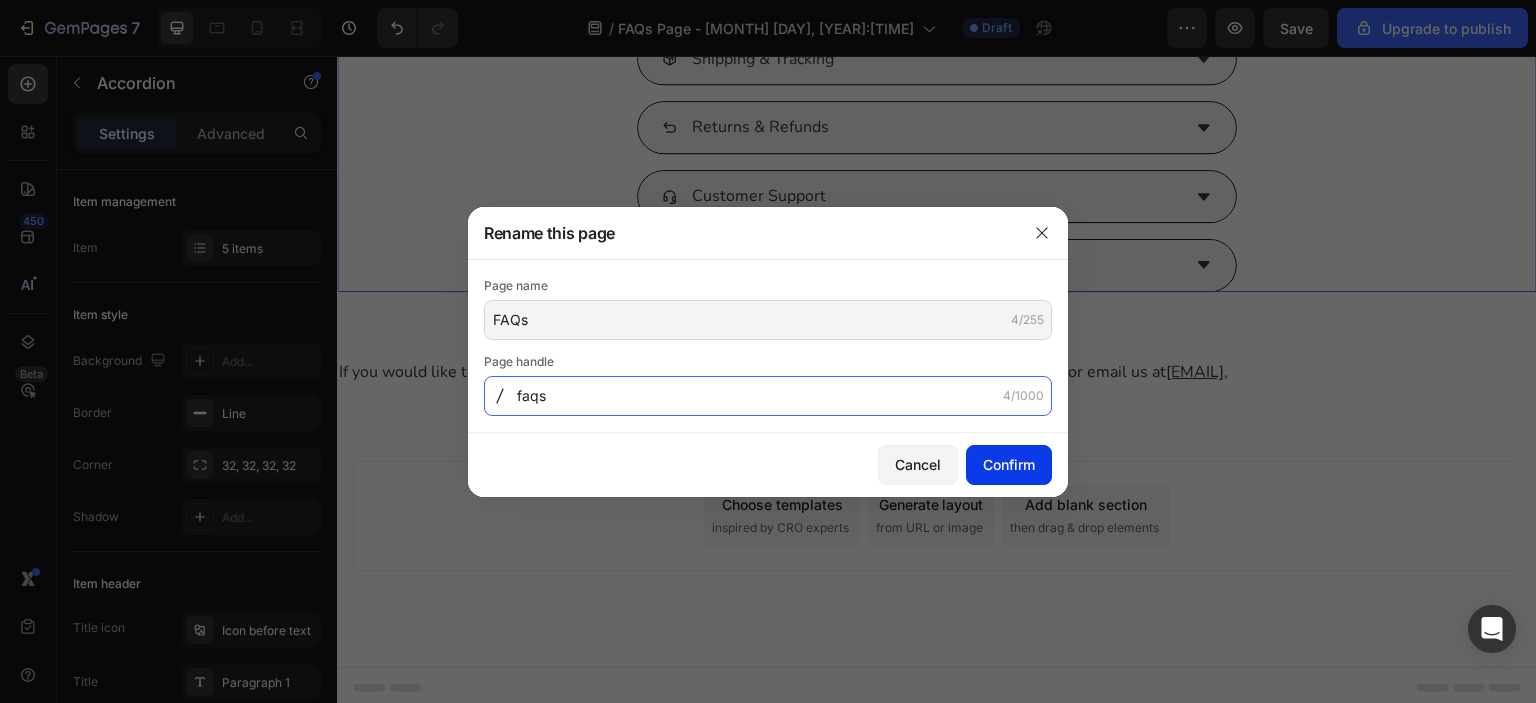 type on "faqs" 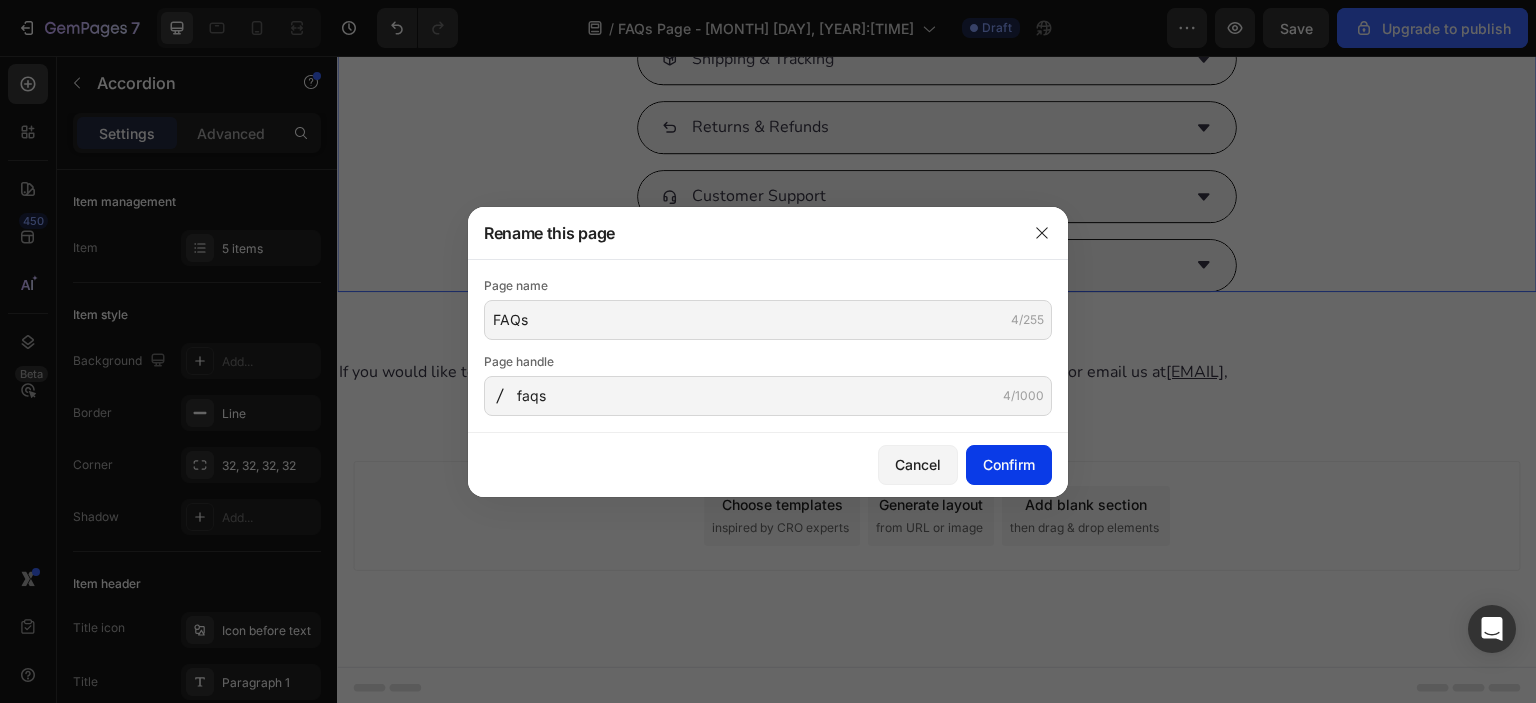 click on "Confirm" at bounding box center (1009, 464) 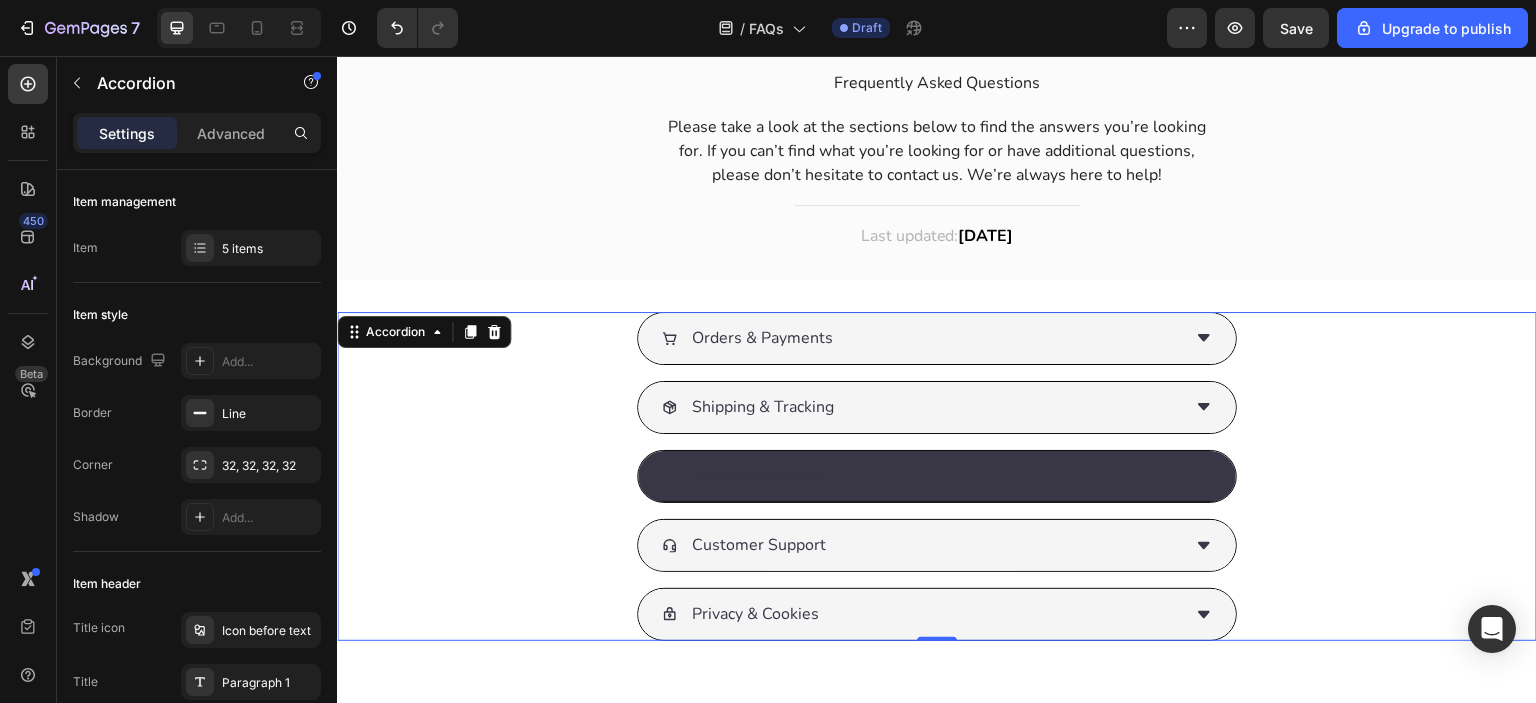 scroll, scrollTop: 0, scrollLeft: 0, axis: both 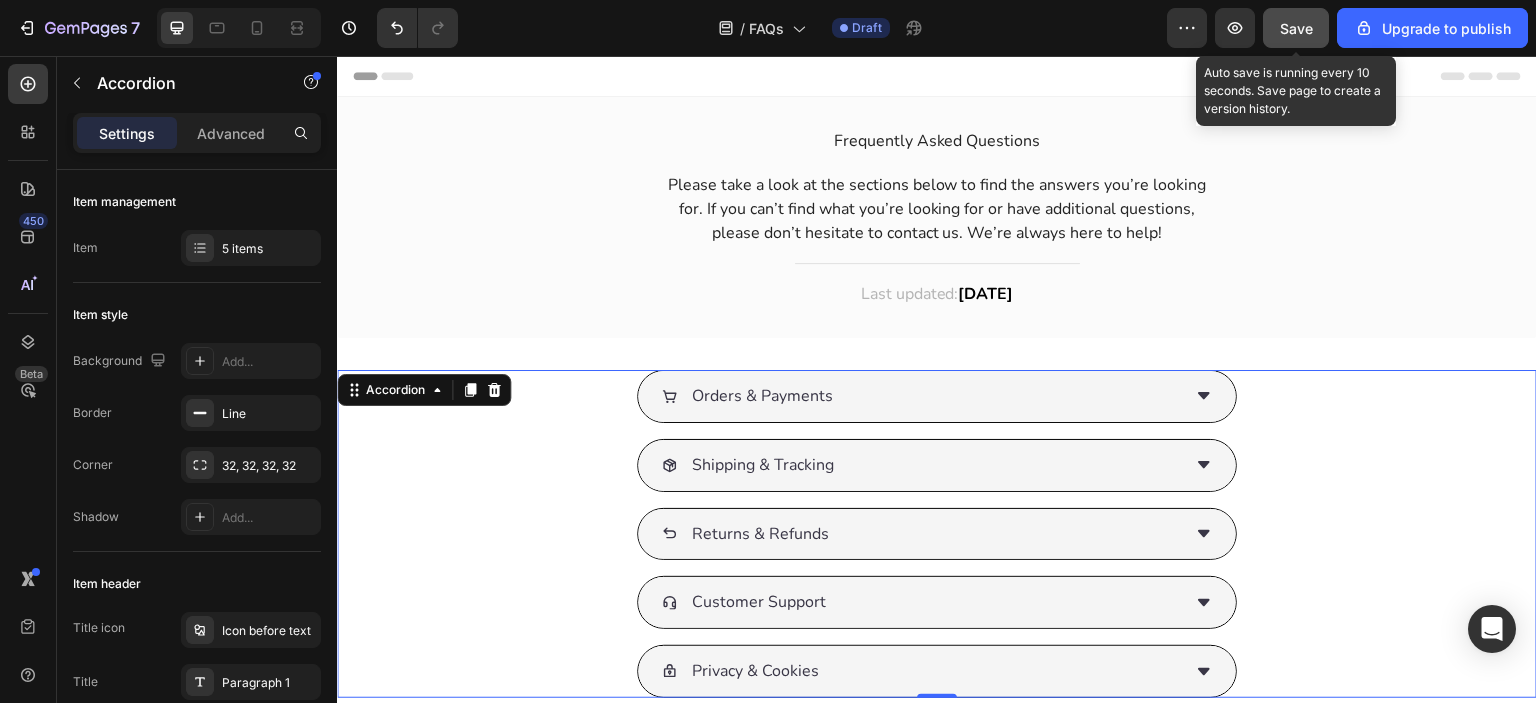 click on "Save" at bounding box center [1296, 28] 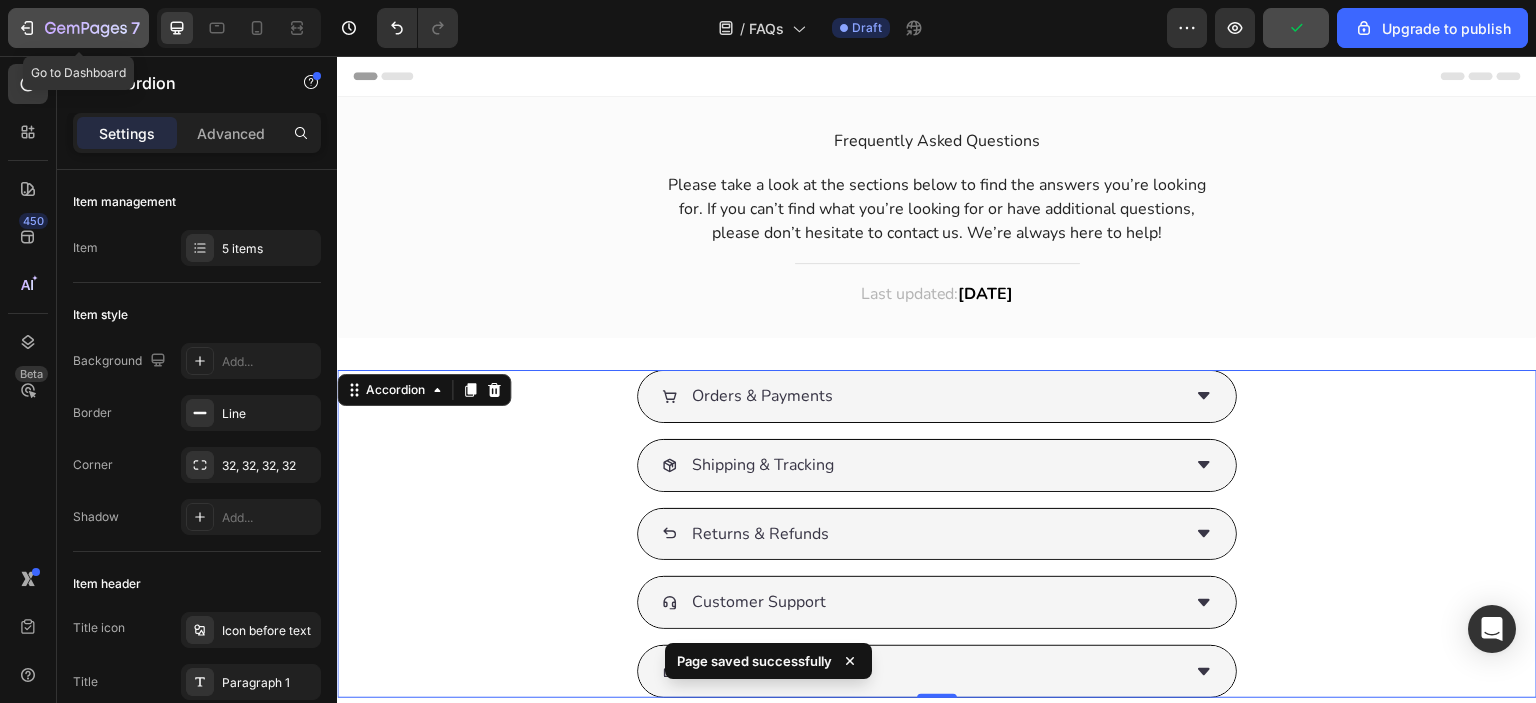 click 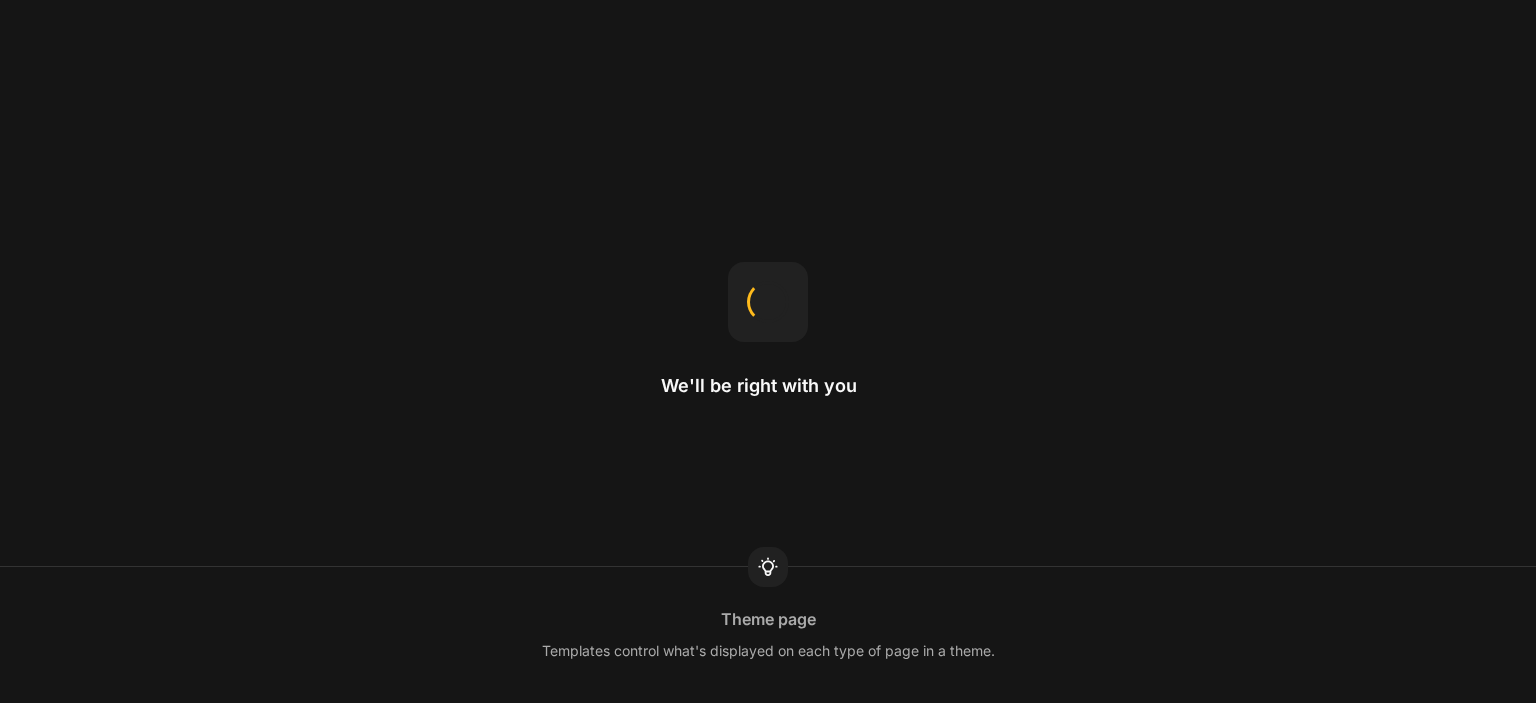 scroll, scrollTop: 0, scrollLeft: 0, axis: both 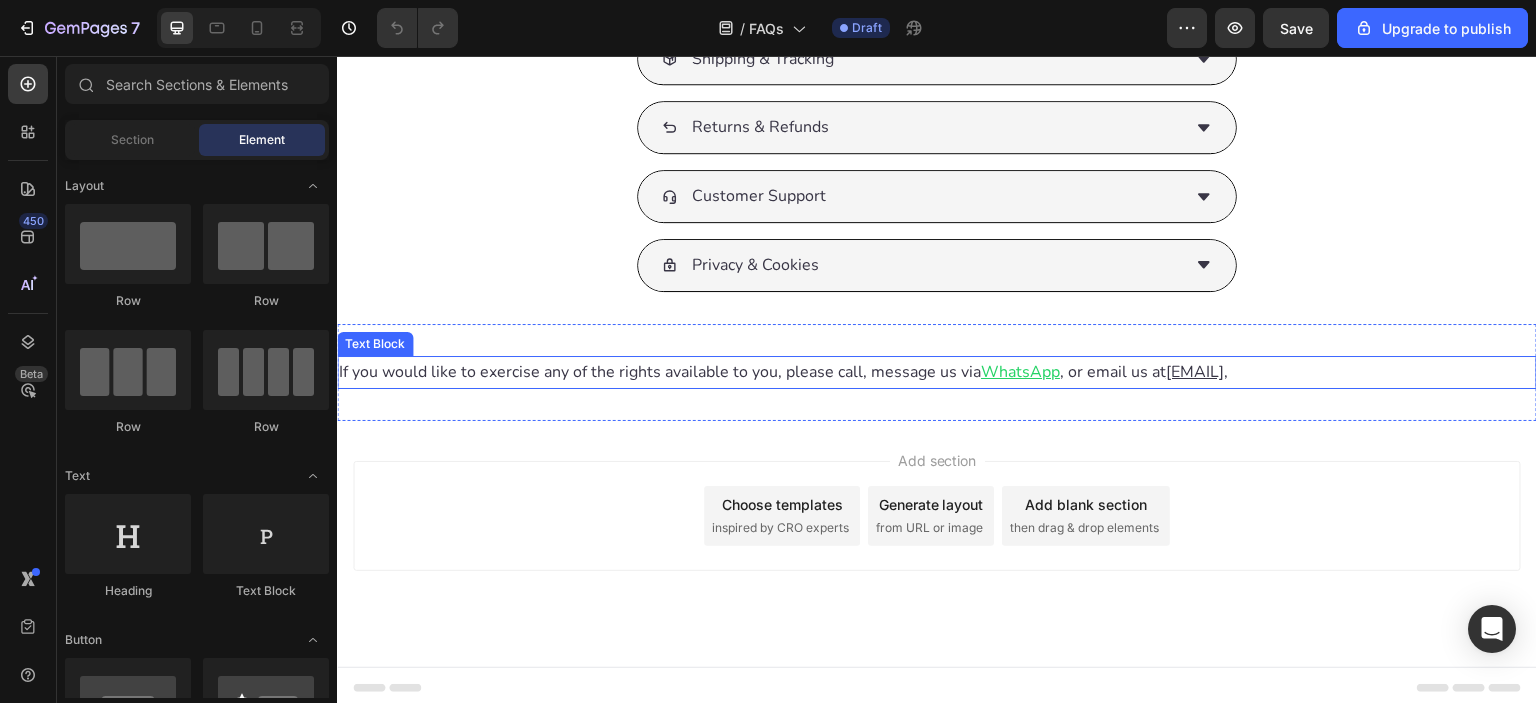 click on "WhatsApp" at bounding box center (1020, 372) 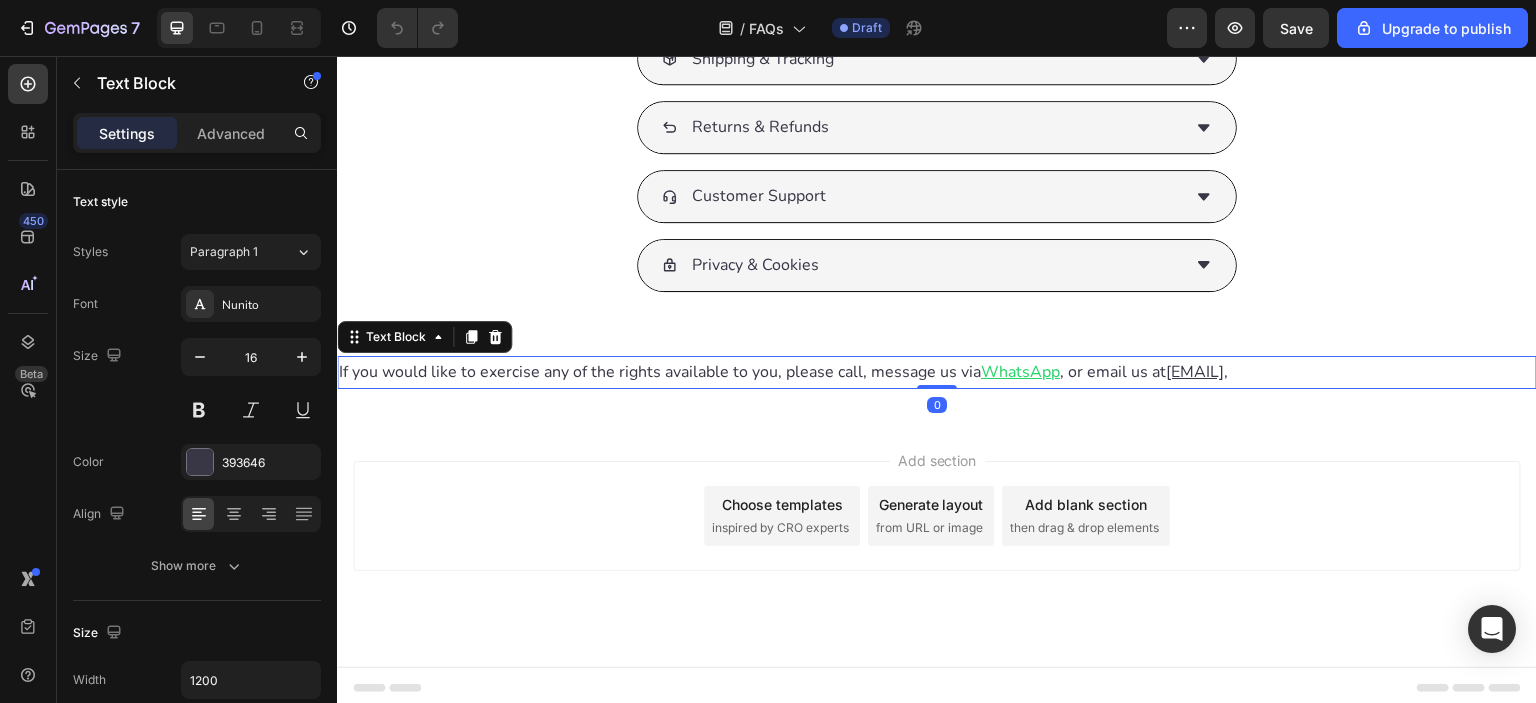 click on "WhatsApp" at bounding box center (1020, 372) 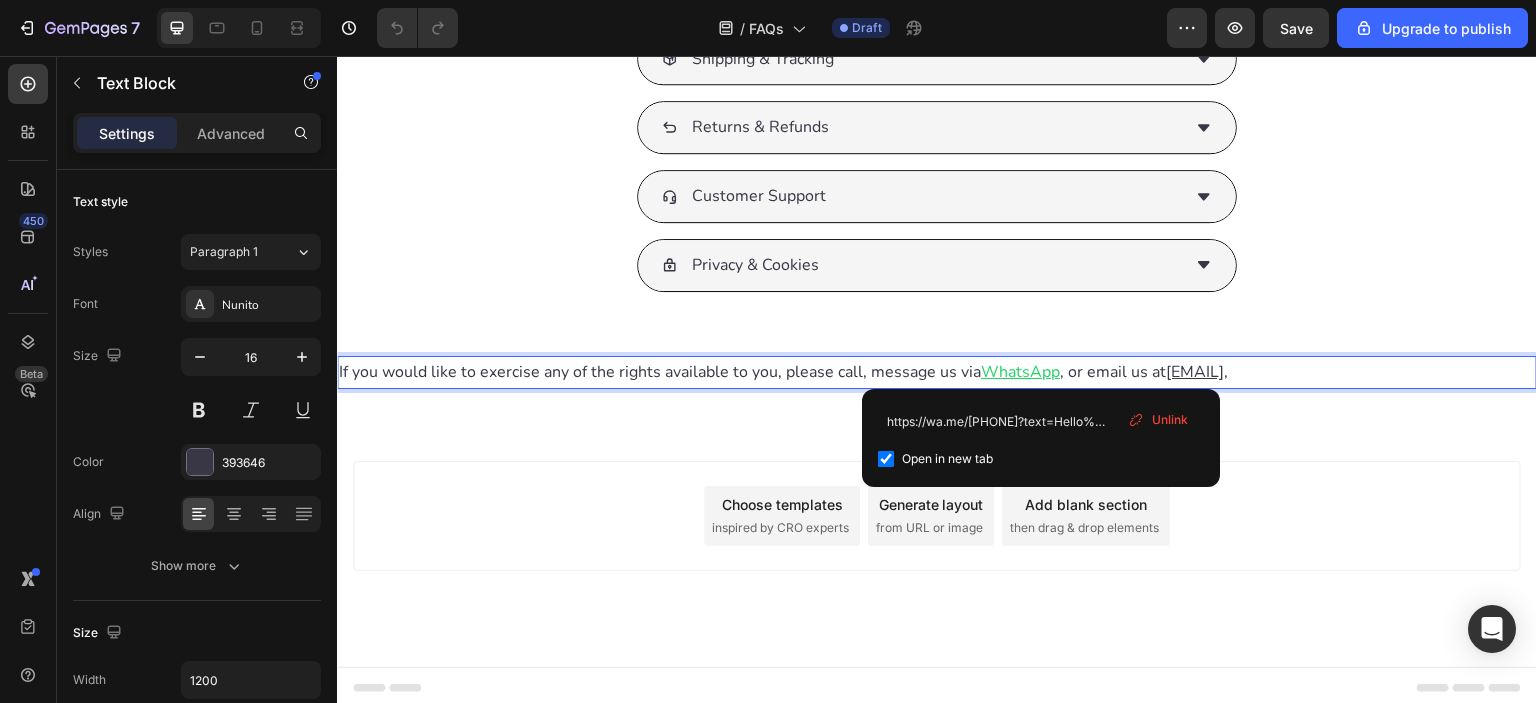 click on "Add section Choose templates inspired by CRO experts Generate layout from URL or image Add blank section then drag & drop elements" at bounding box center [937, 544] 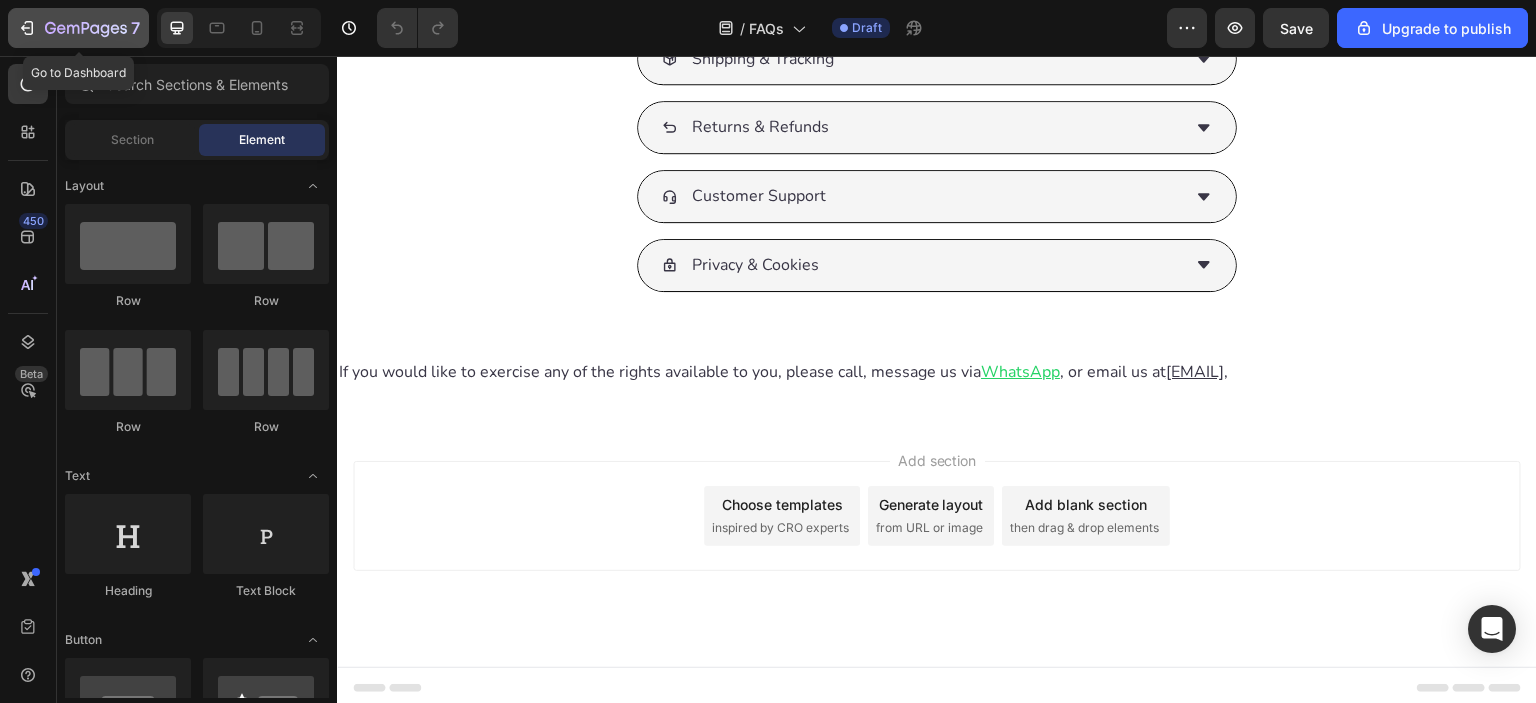 click 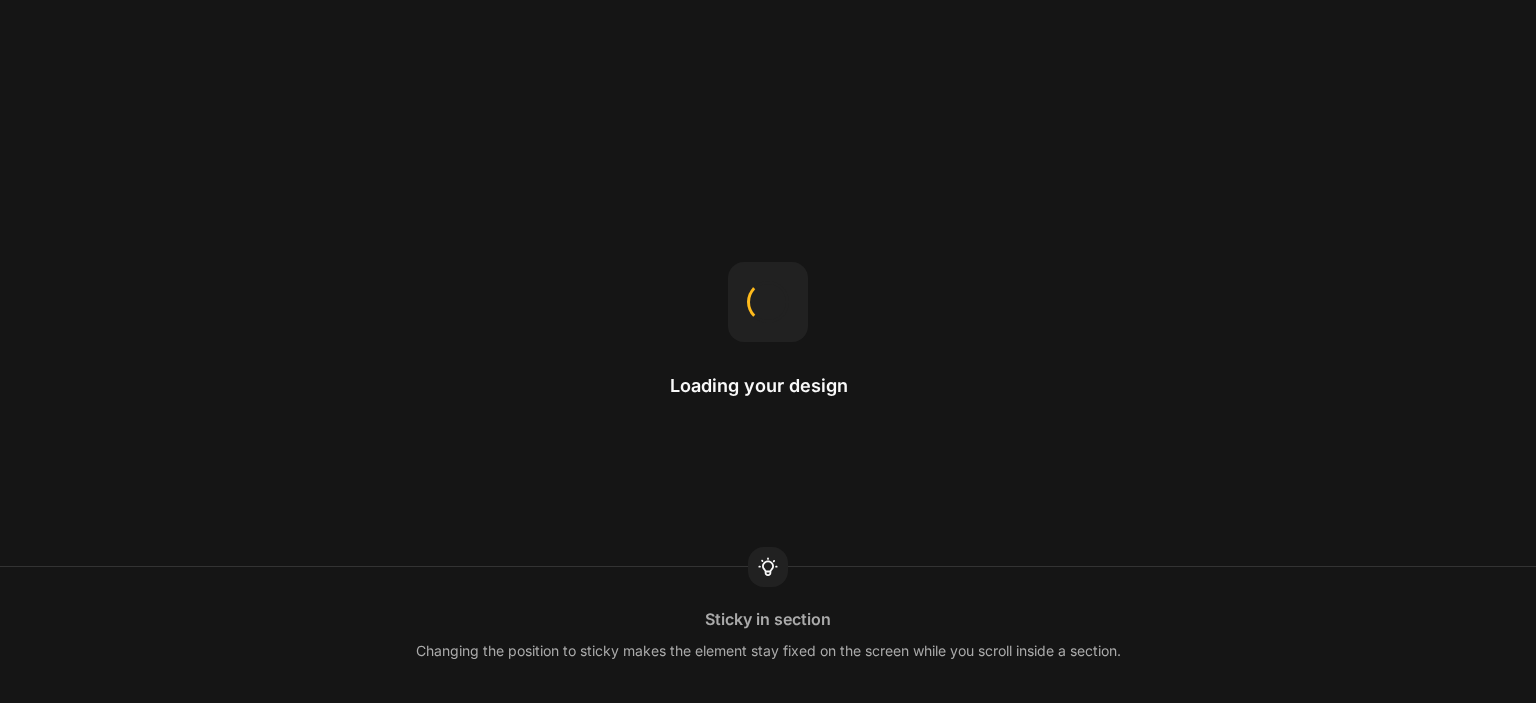 scroll, scrollTop: 0, scrollLeft: 0, axis: both 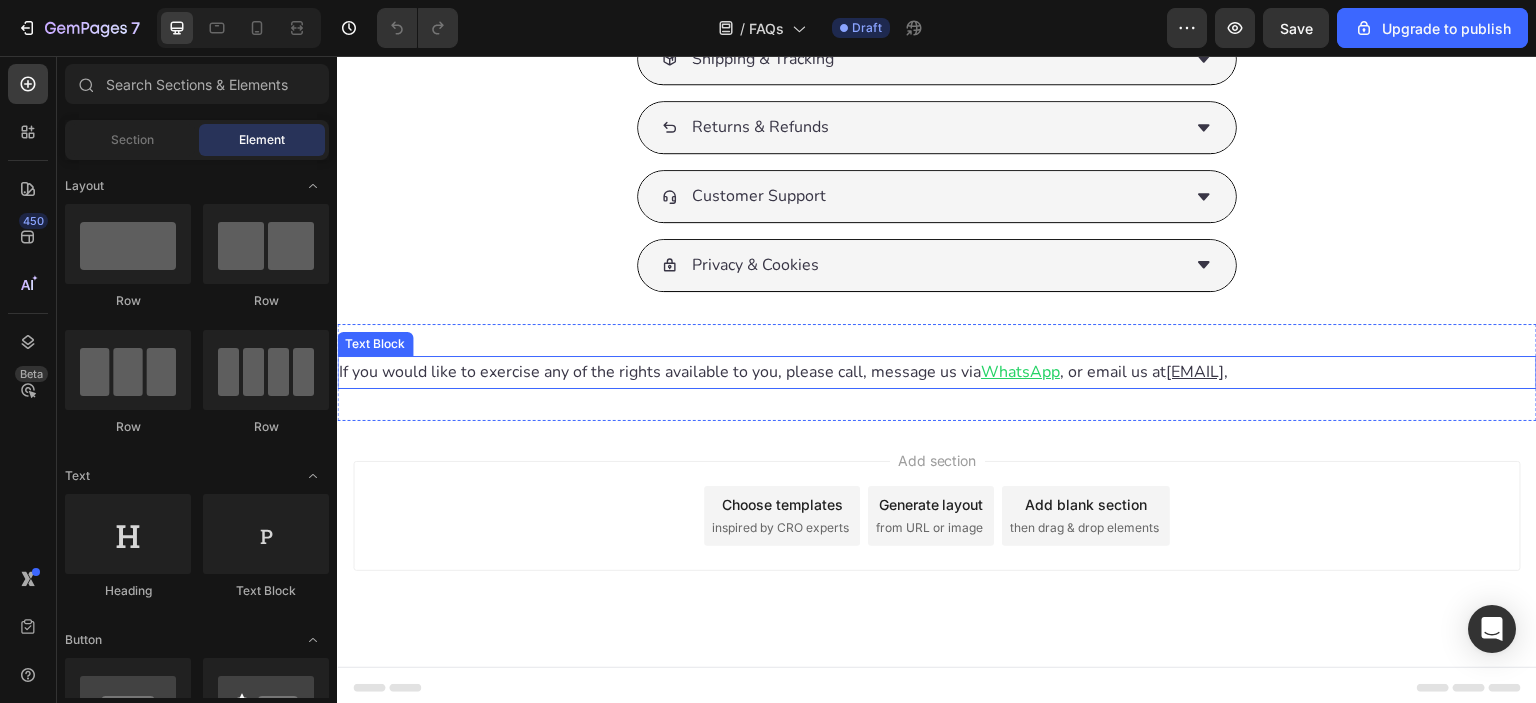 click on "WhatsApp" at bounding box center [1020, 372] 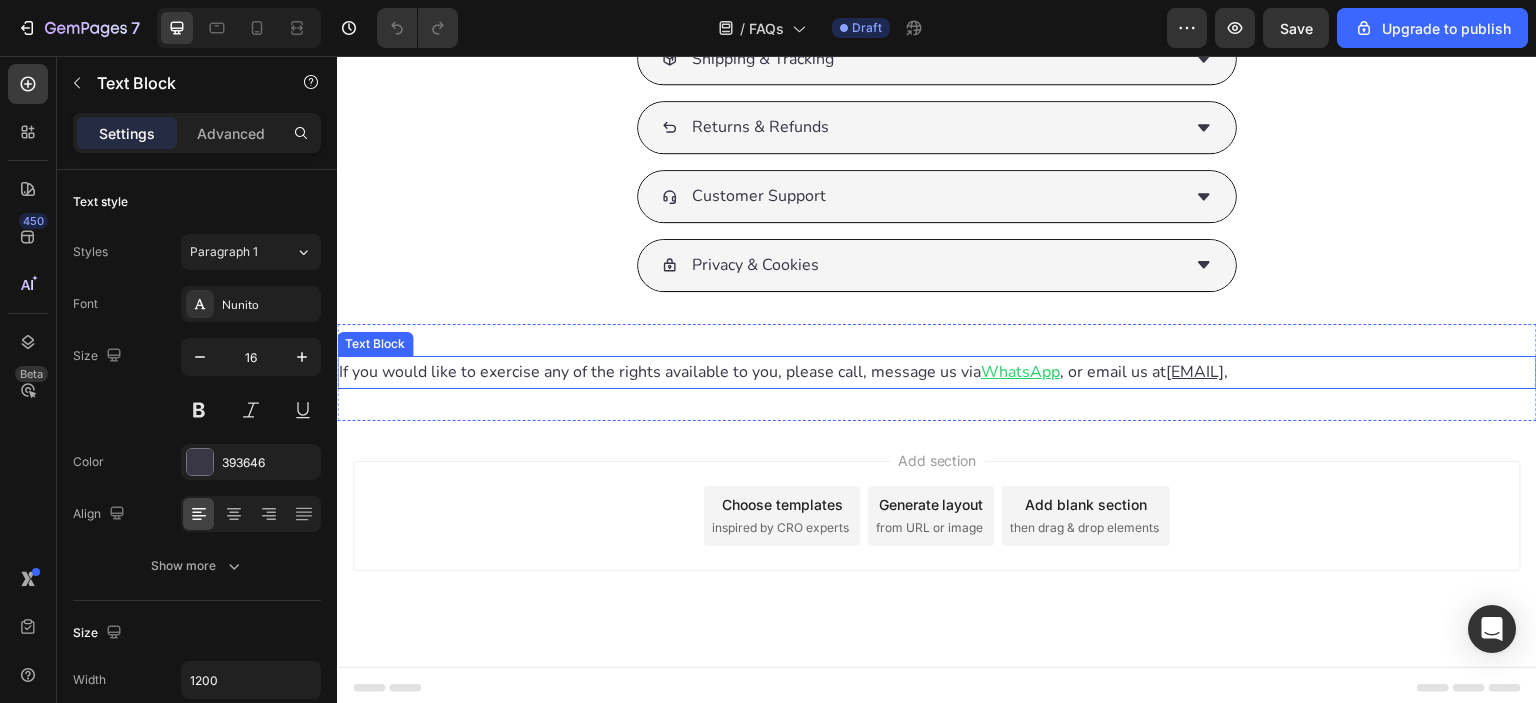 click on "WhatsApp" at bounding box center (1020, 372) 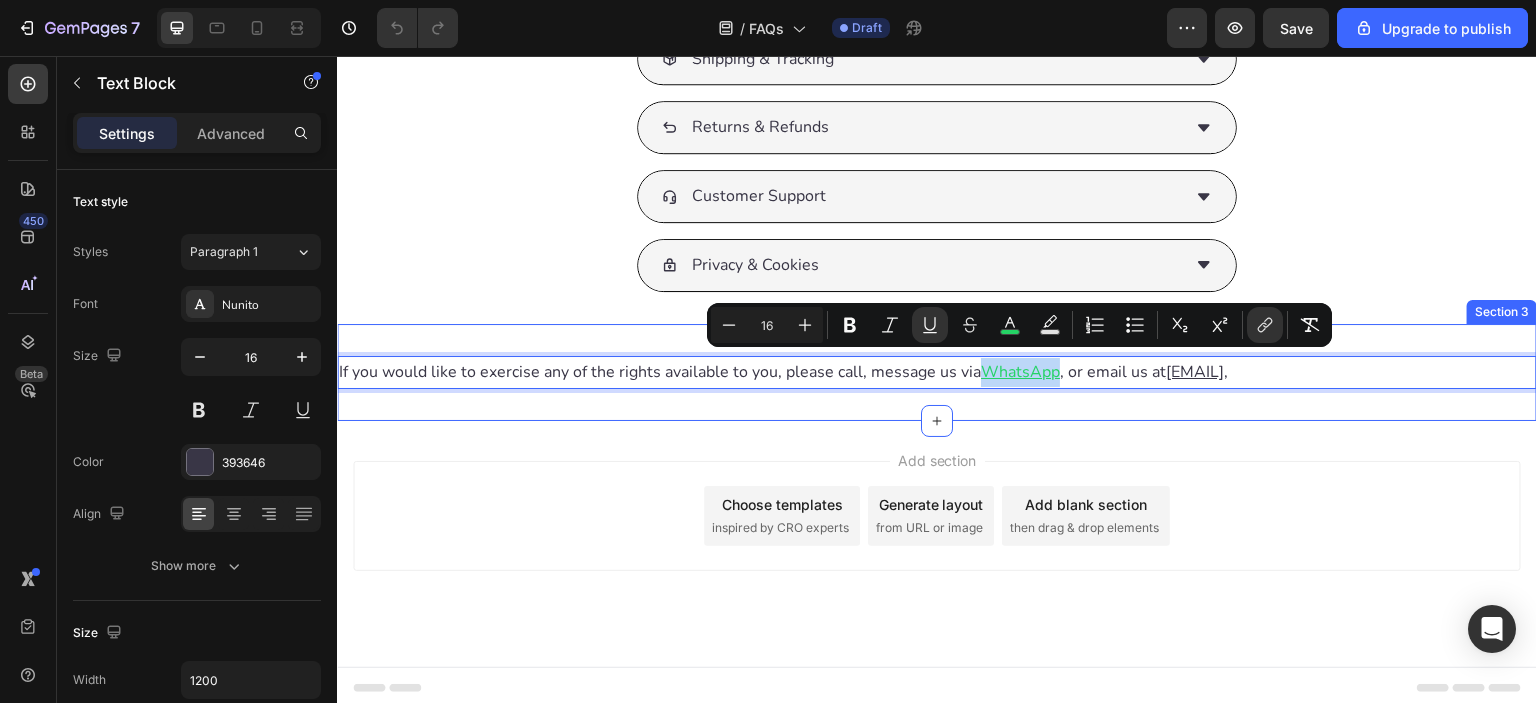 click on "If you would like to exercise any of the rights available to you, please call, message us via  WhatsApp , or email us at  [EMAIL] , Text Block   0 Section 3" at bounding box center (937, 372) 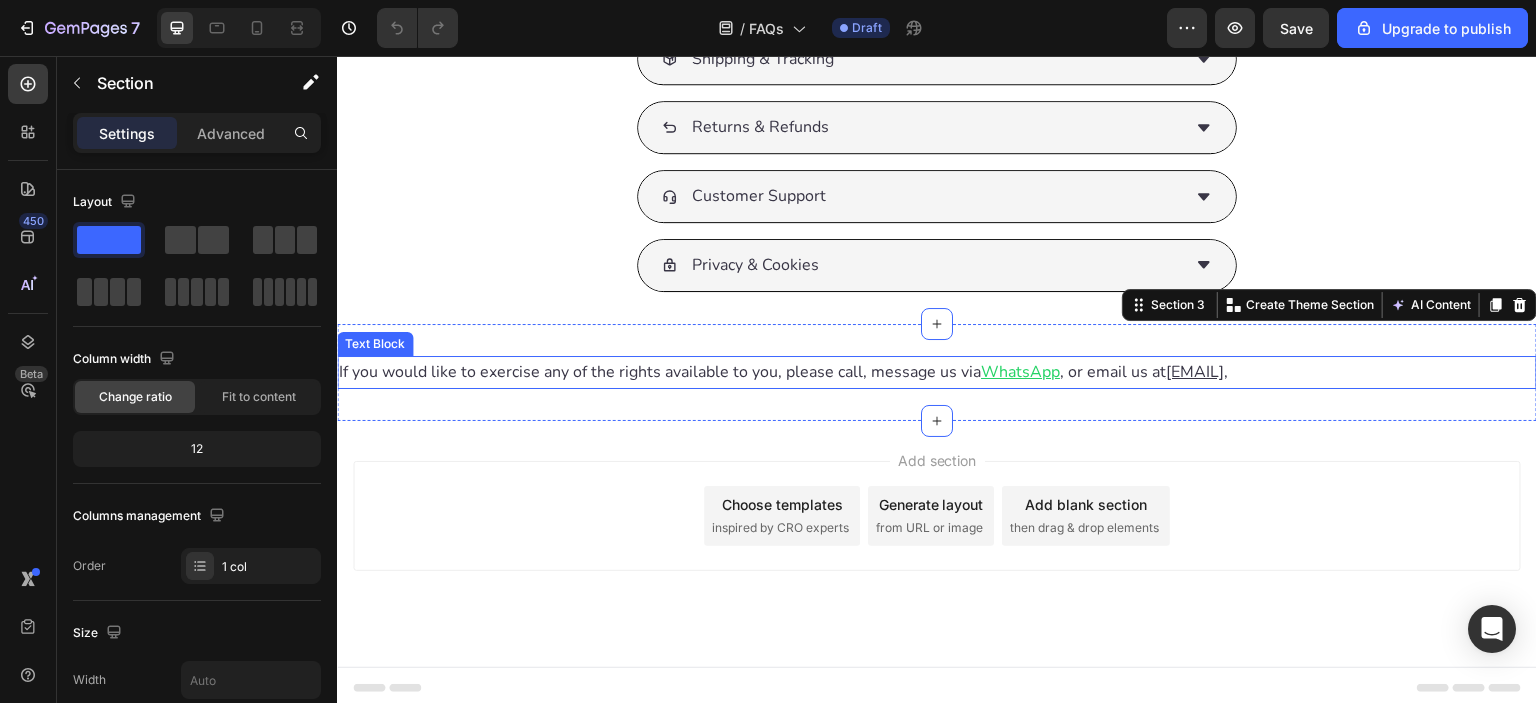 click on "WhatsApp" at bounding box center [1020, 372] 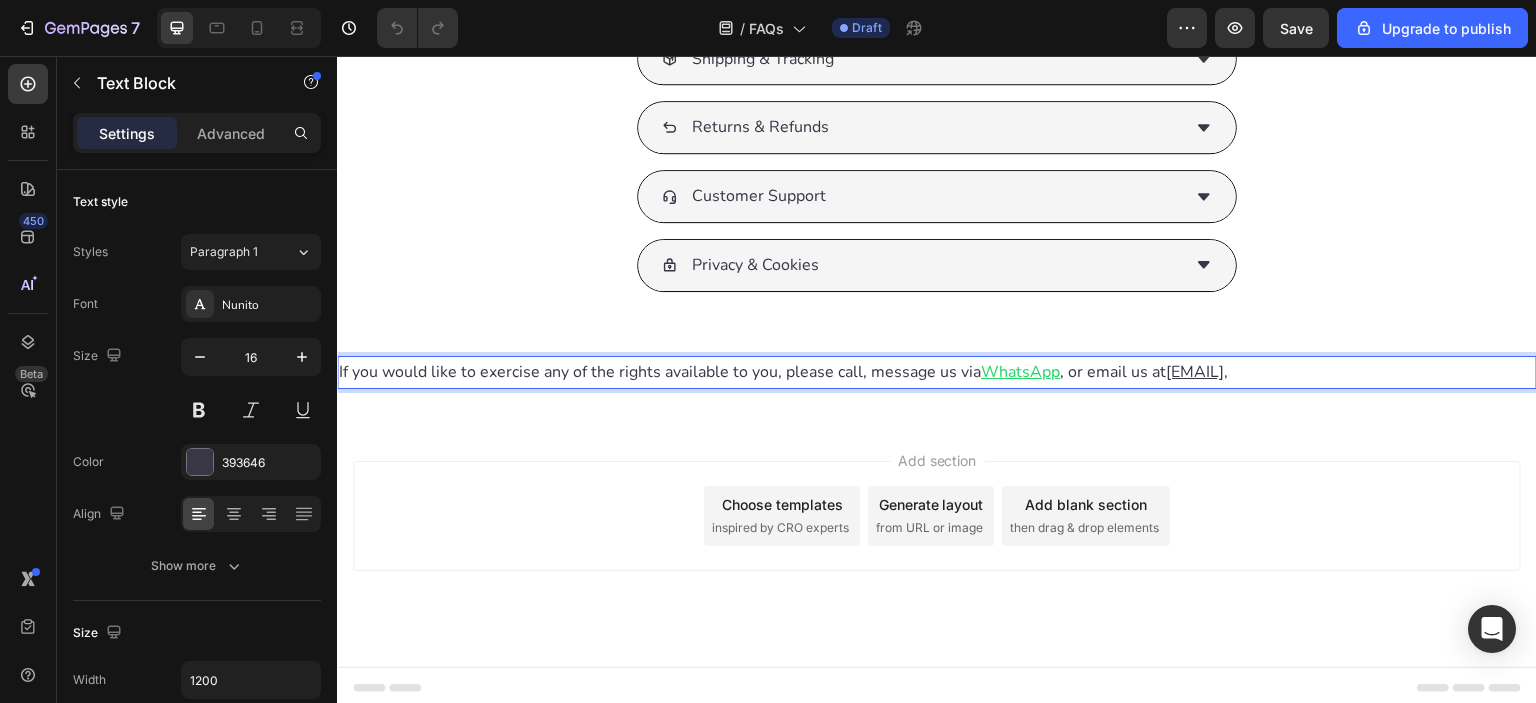 click on "WhatsApp" at bounding box center [1020, 372] 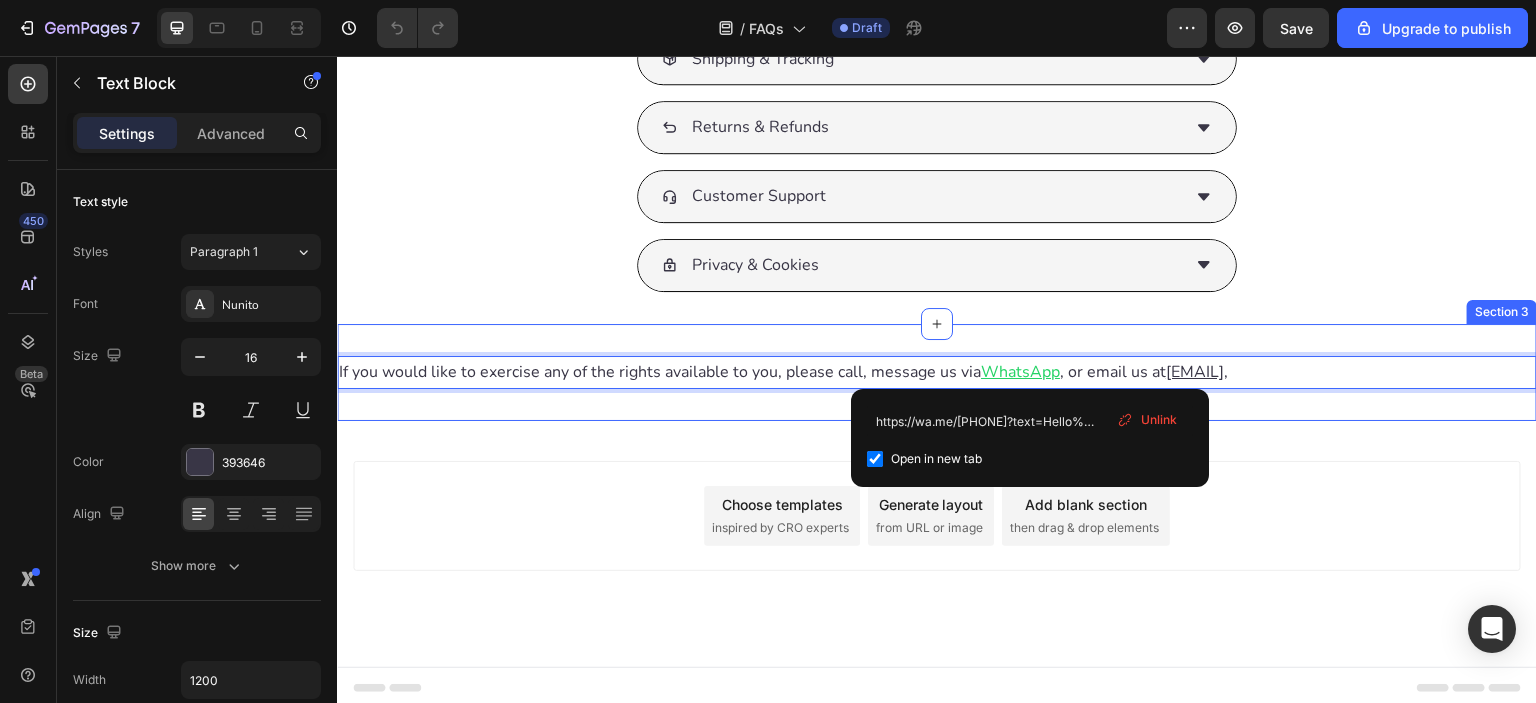 click on "If you would like to exercise any of the rights available to you, please call, message us via  WhatsApp , or email us at  hello@happynooke.com , Text Block   0 Section 3" at bounding box center [937, 372] 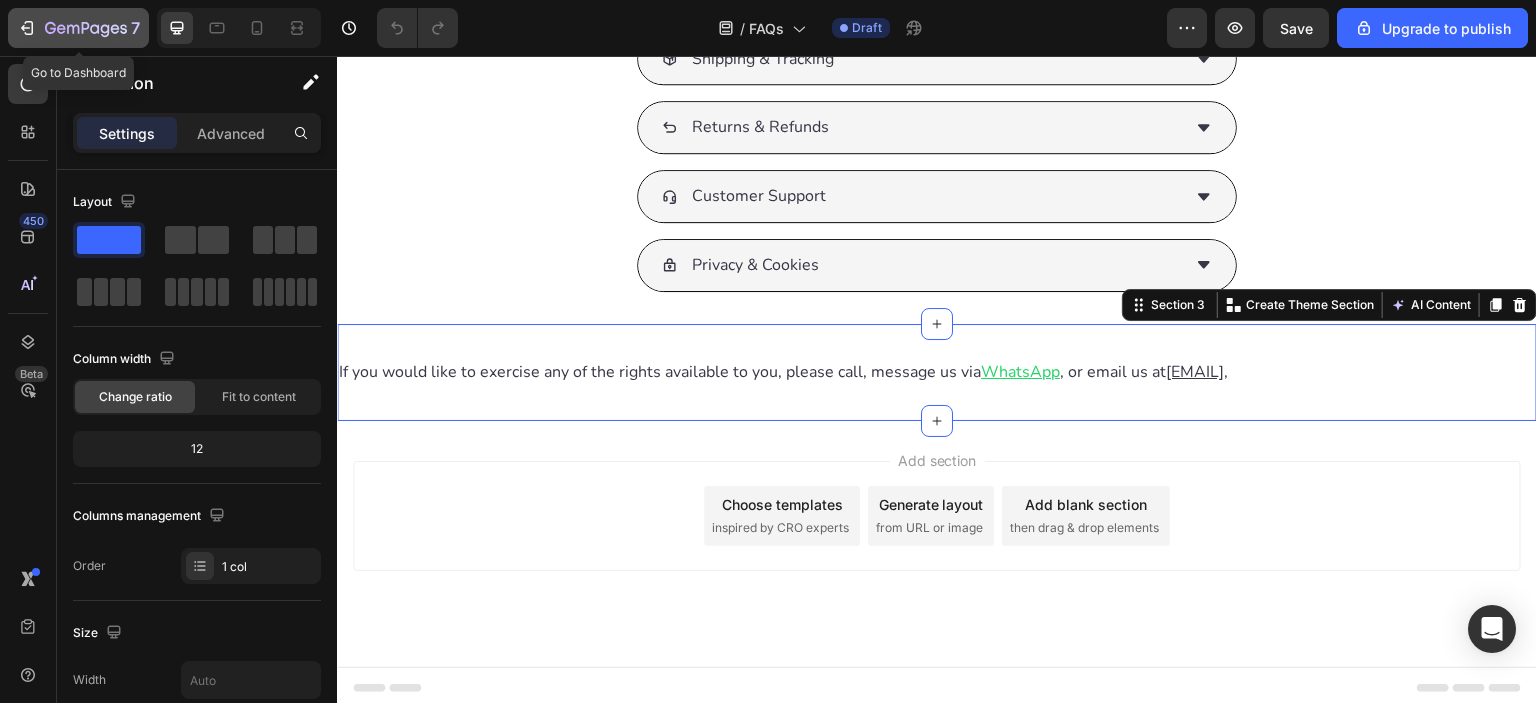 click 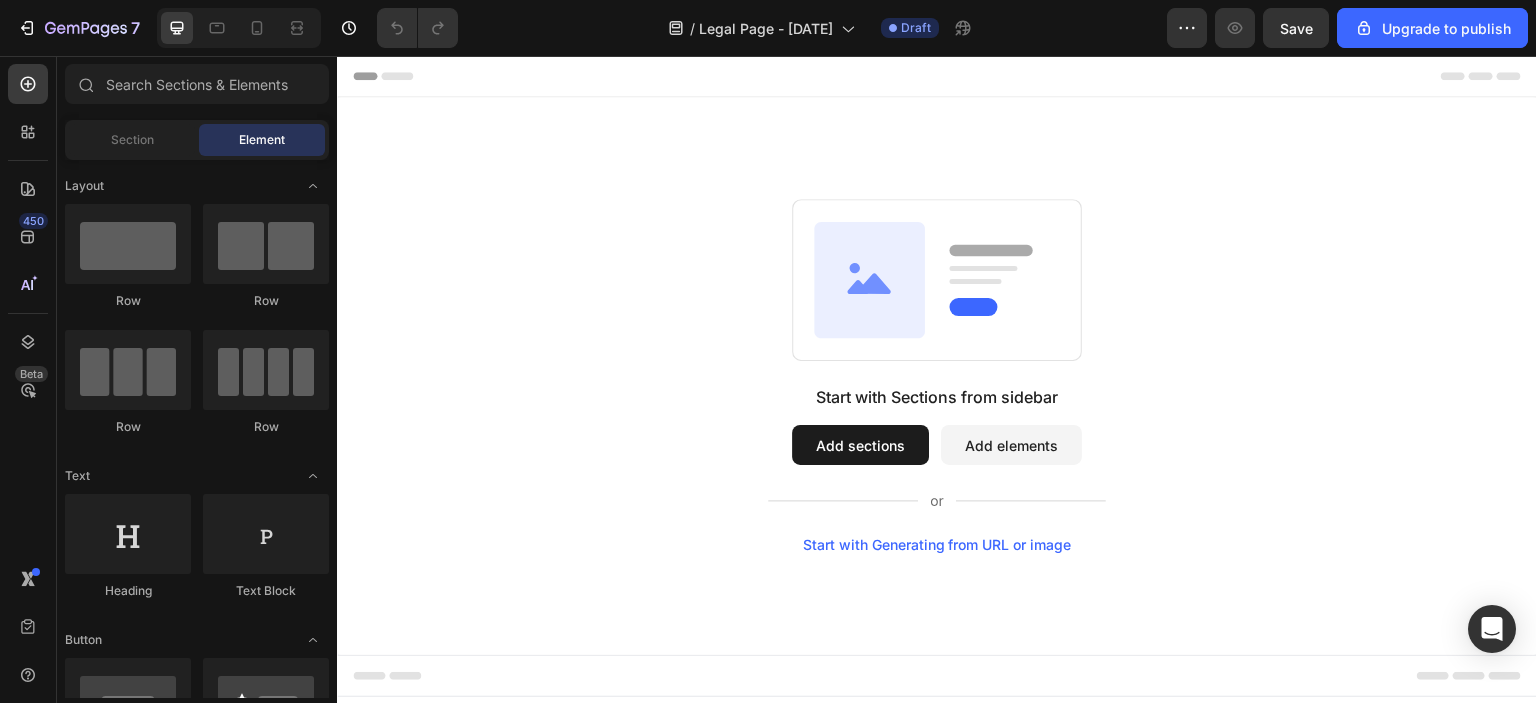 scroll, scrollTop: 0, scrollLeft: 0, axis: both 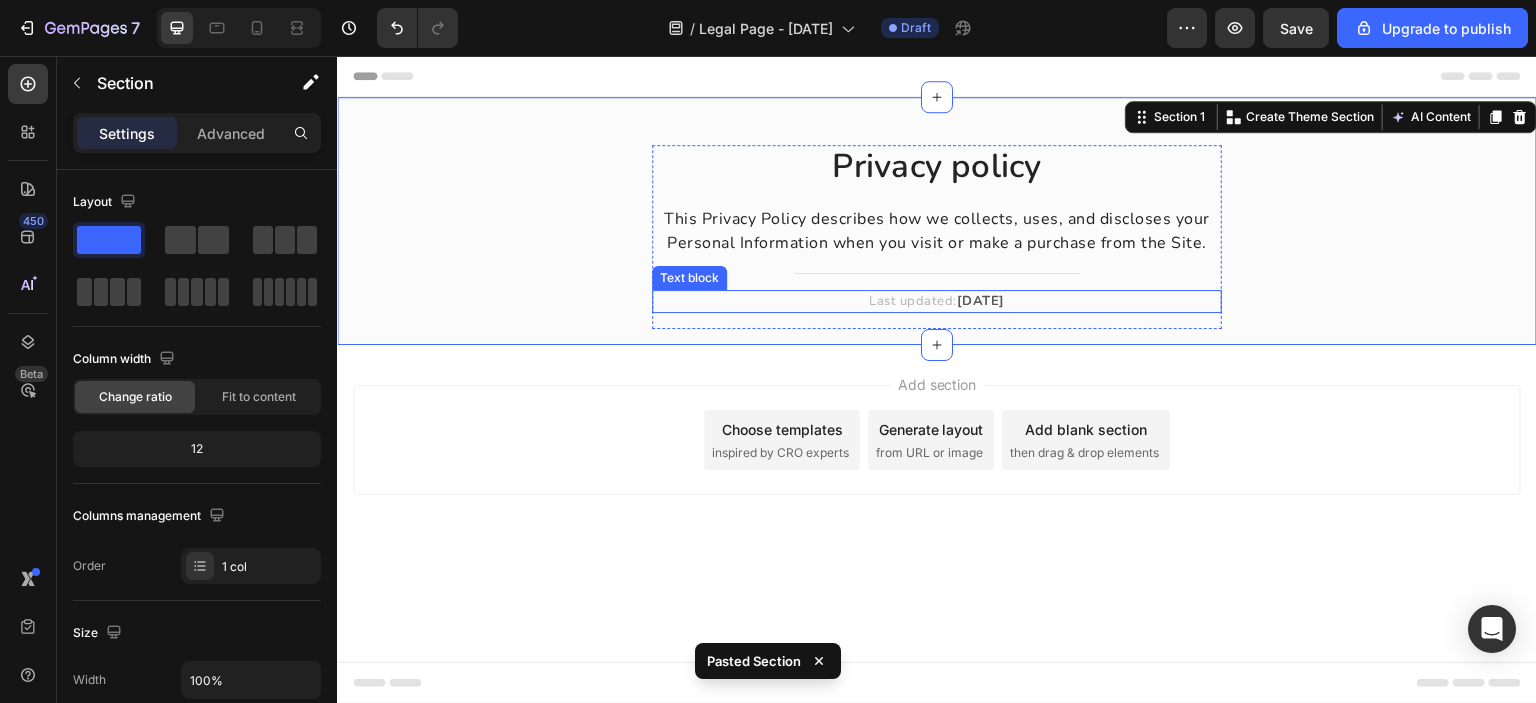 click on "22 June 2025" at bounding box center [981, 301] 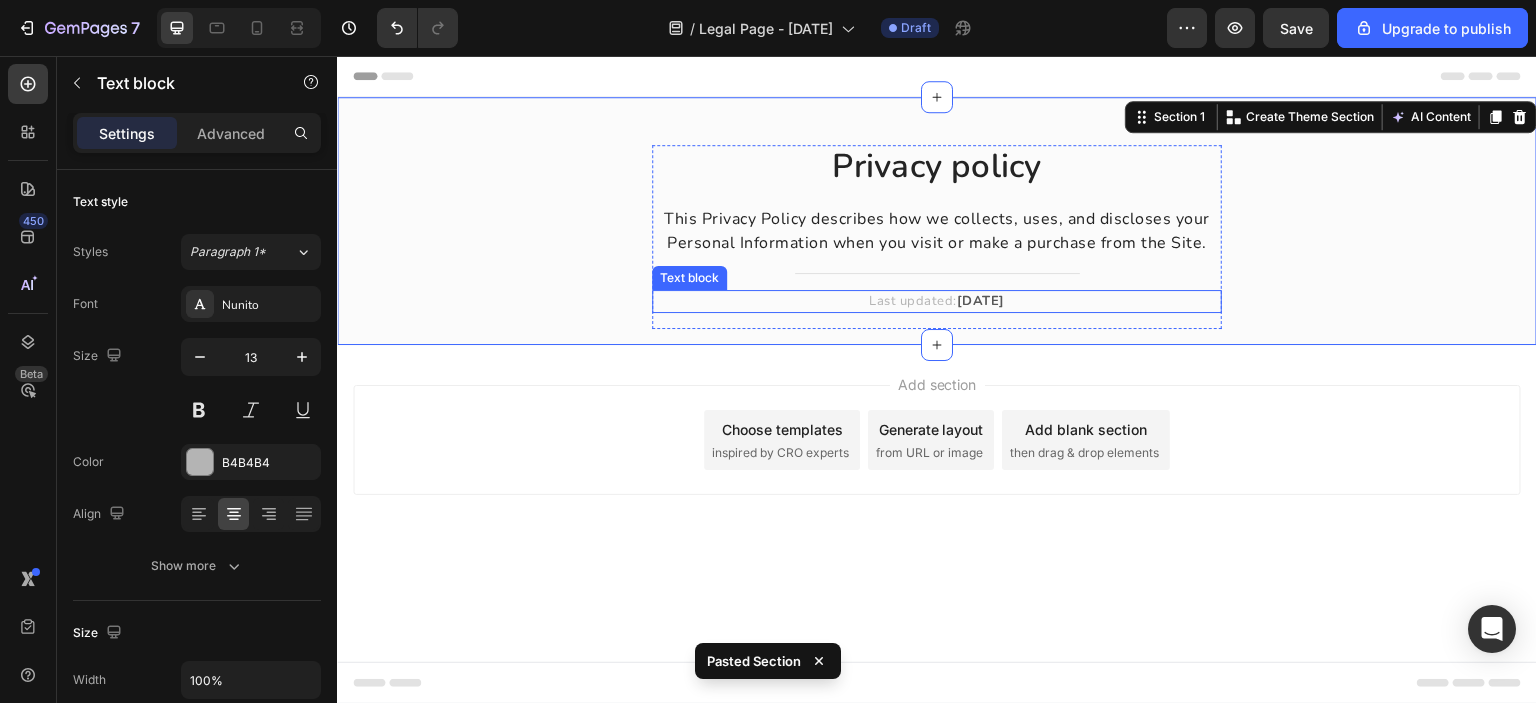 click on "22 June 2025" at bounding box center (981, 301) 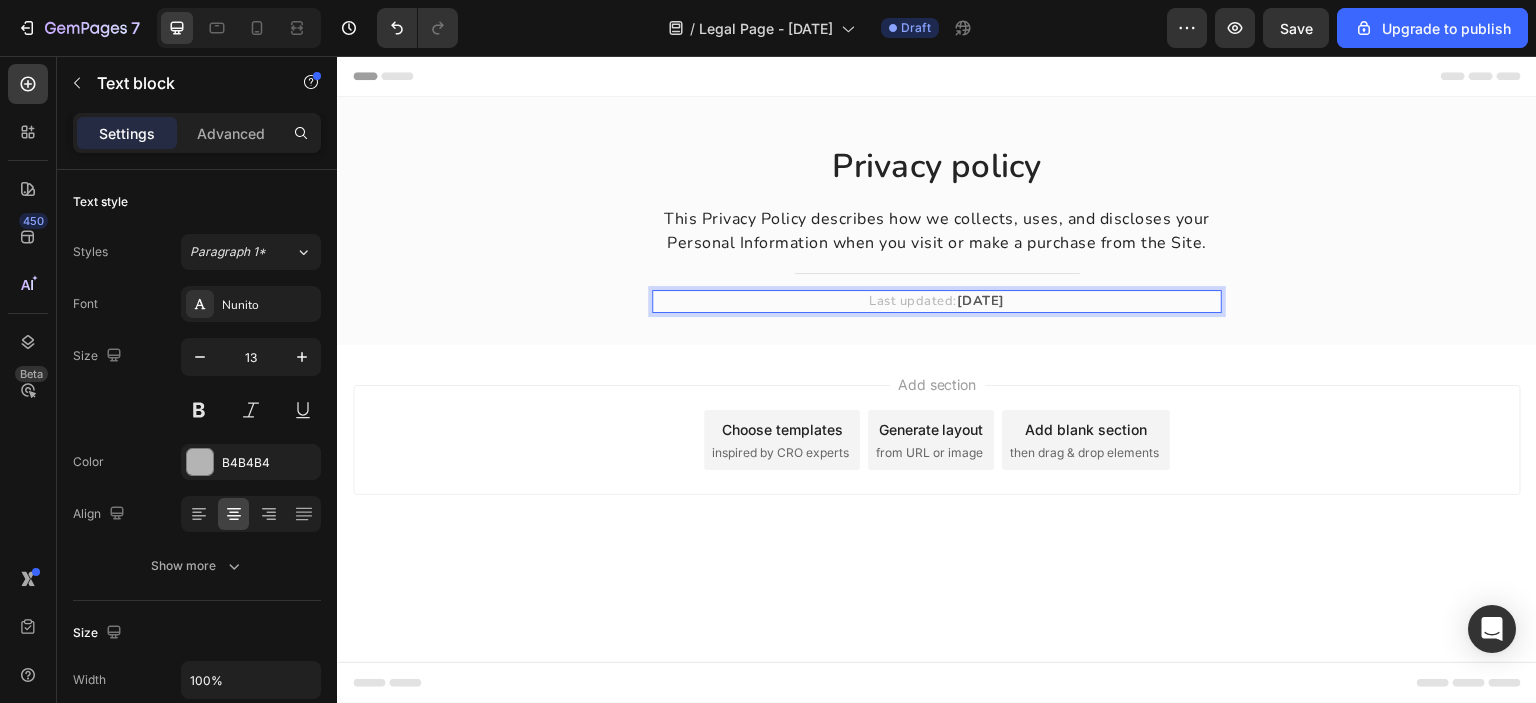click on "22 August 2025" at bounding box center [981, 301] 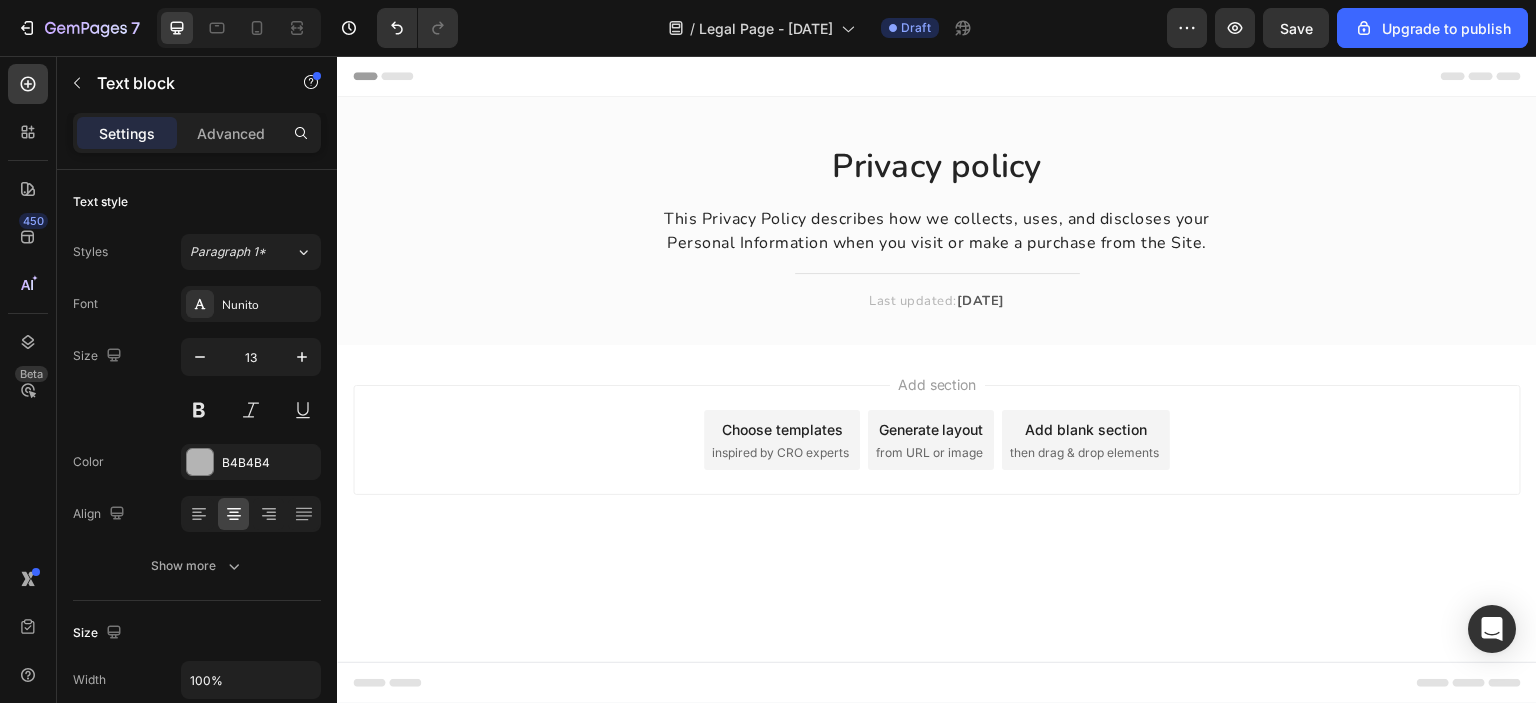 click on "Add section Choose templates inspired by CRO experts Generate layout from URL or image Add blank section then drag & drop elements" at bounding box center (937, 440) 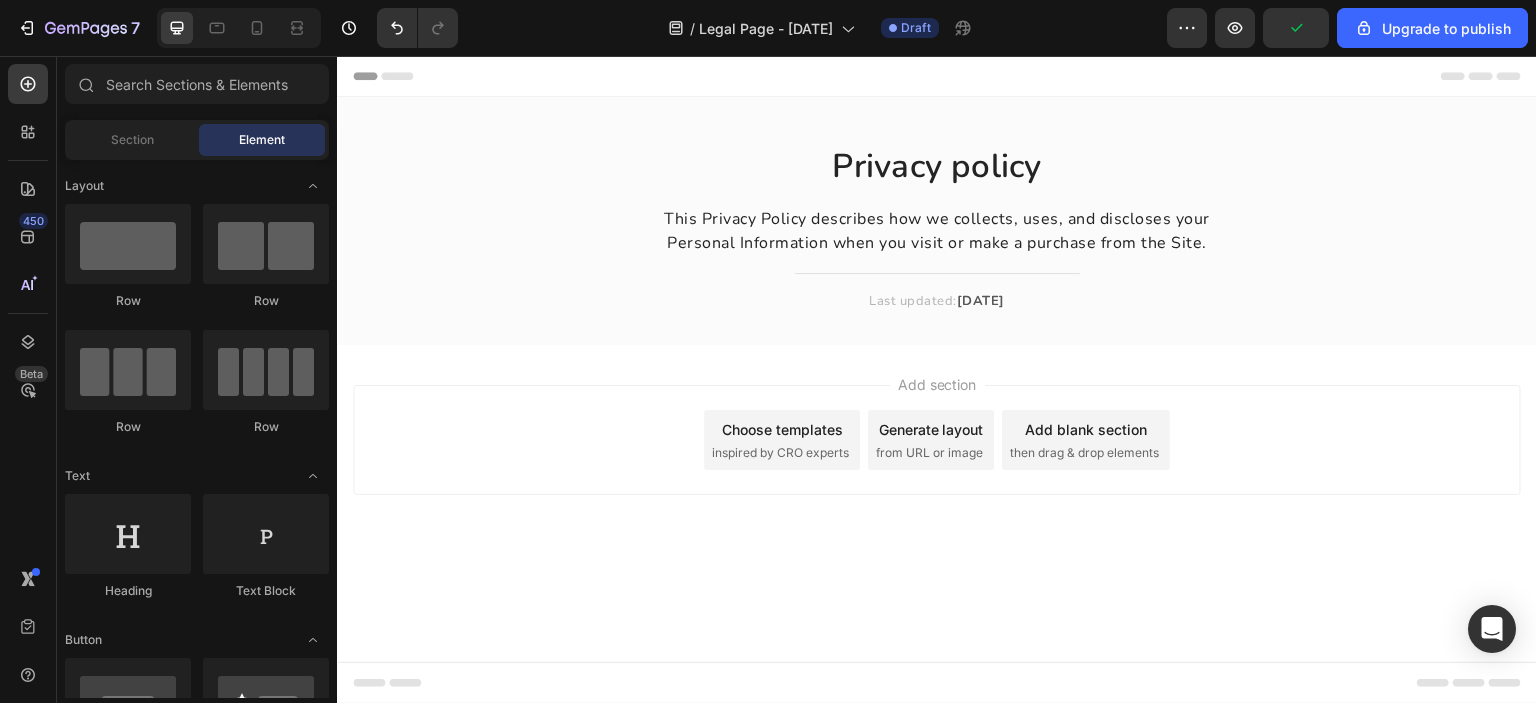 click on "Add section Choose templates inspired by CRO experts Generate layout from URL or image Add blank section then drag & drop elements" at bounding box center (937, 468) 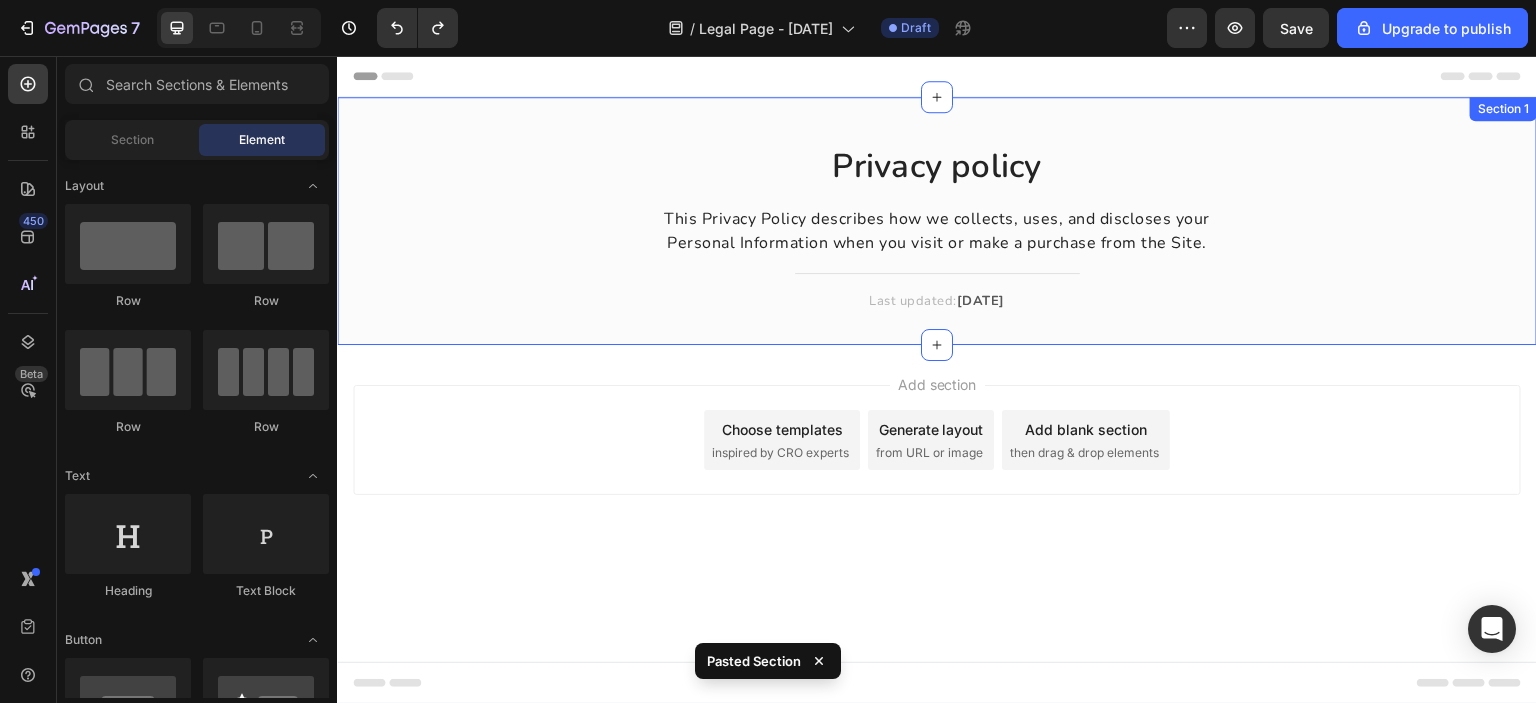click on "Privacy policy Heading This Privacy Policy describes how we collects, uses, and discloses your Personal Information when you visit or make a purchase from the Site. Text block                Title Line Last updated:  1 August 2025 Text block Row" at bounding box center (937, 237) 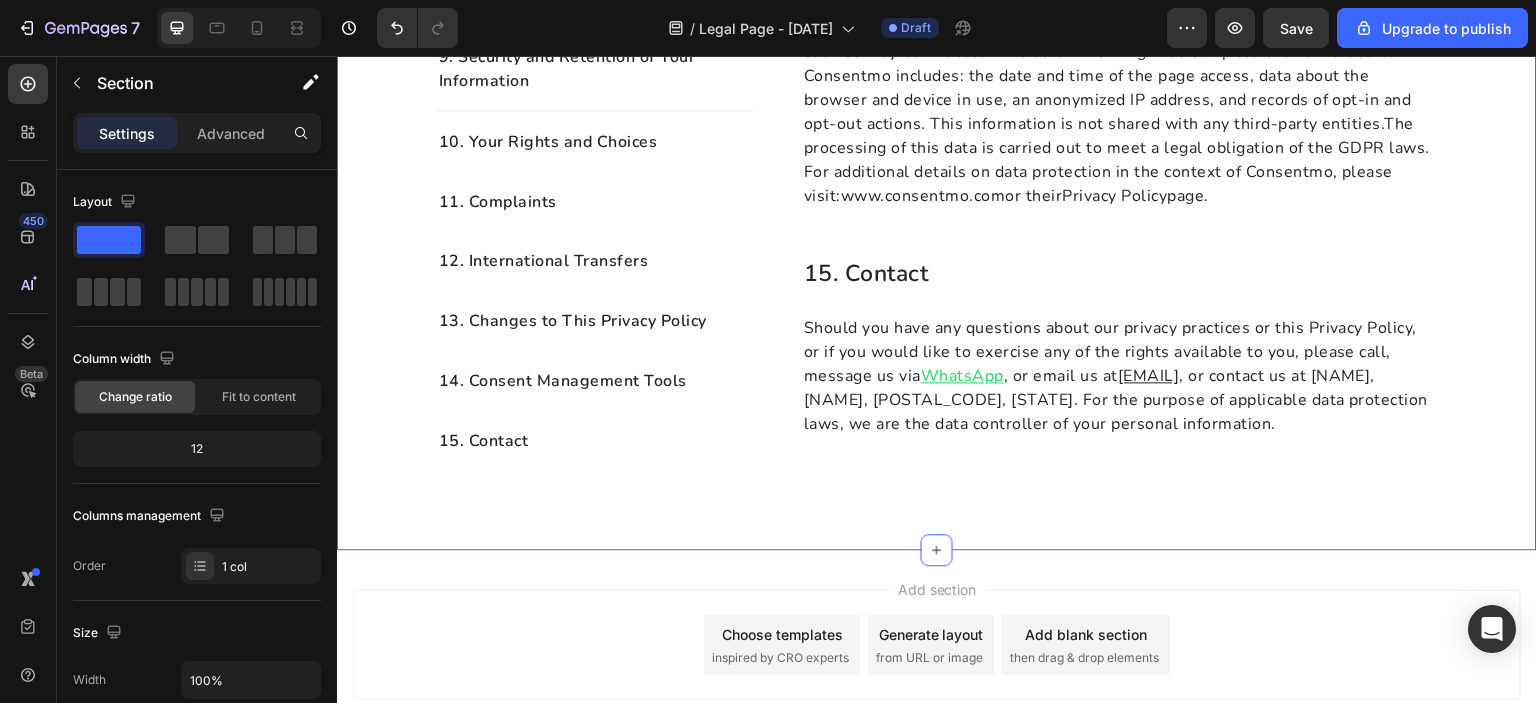 scroll, scrollTop: 7571, scrollLeft: 0, axis: vertical 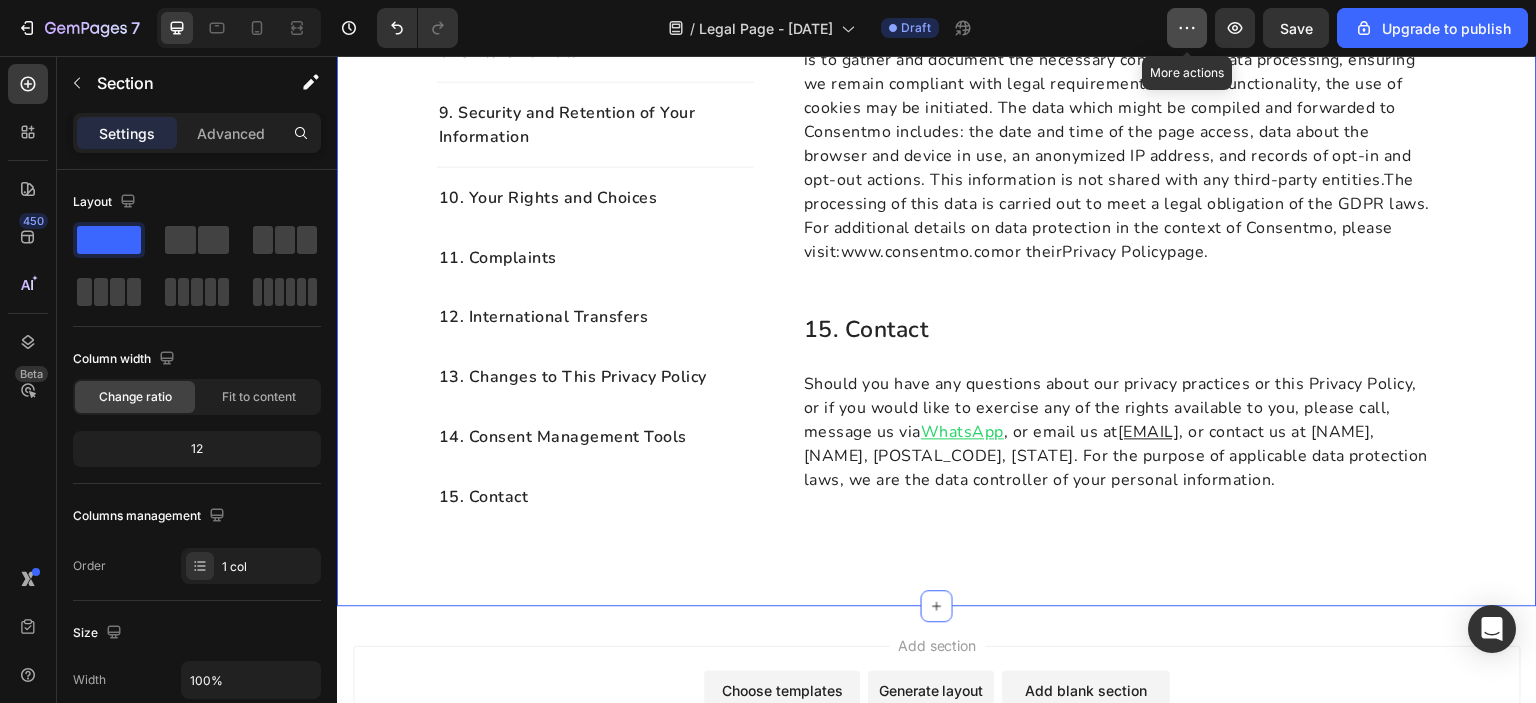click 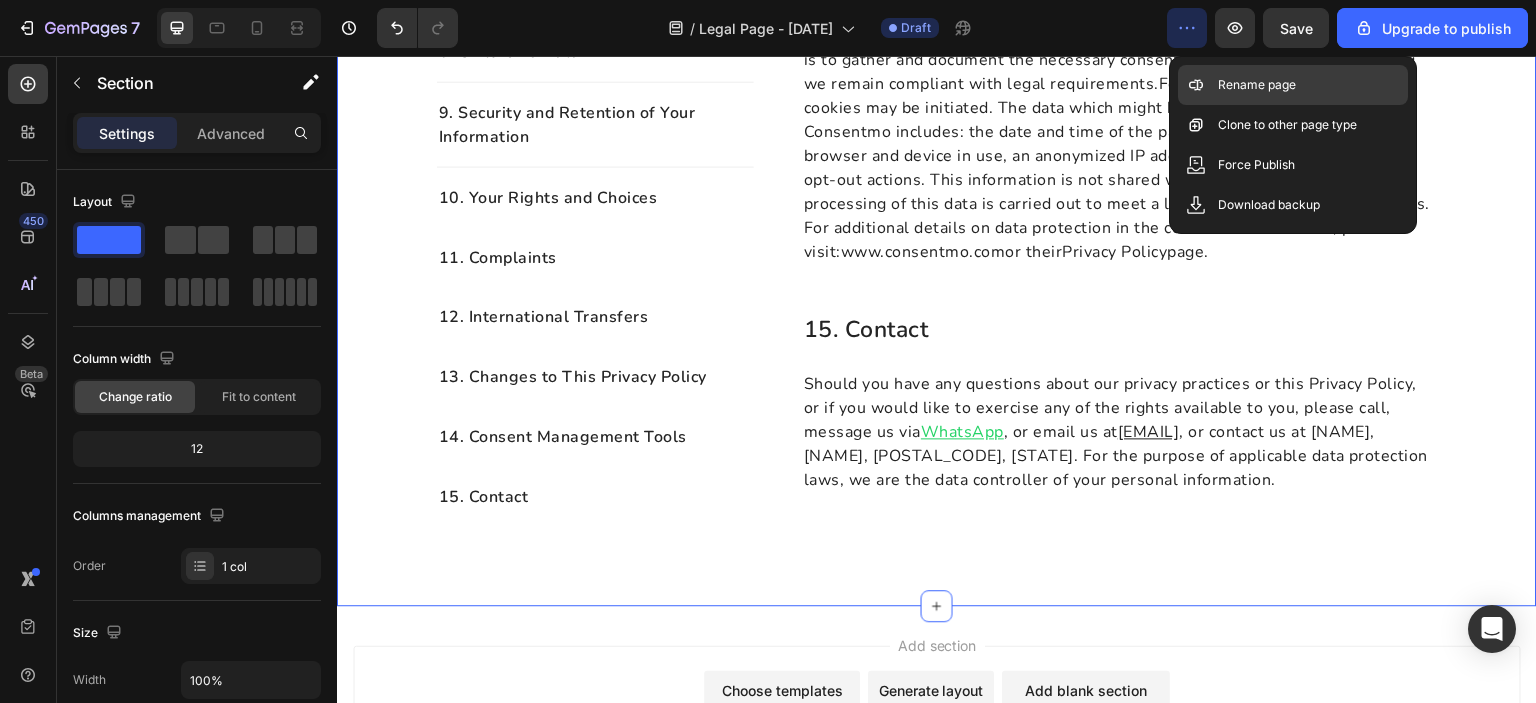 click on "Rename page" 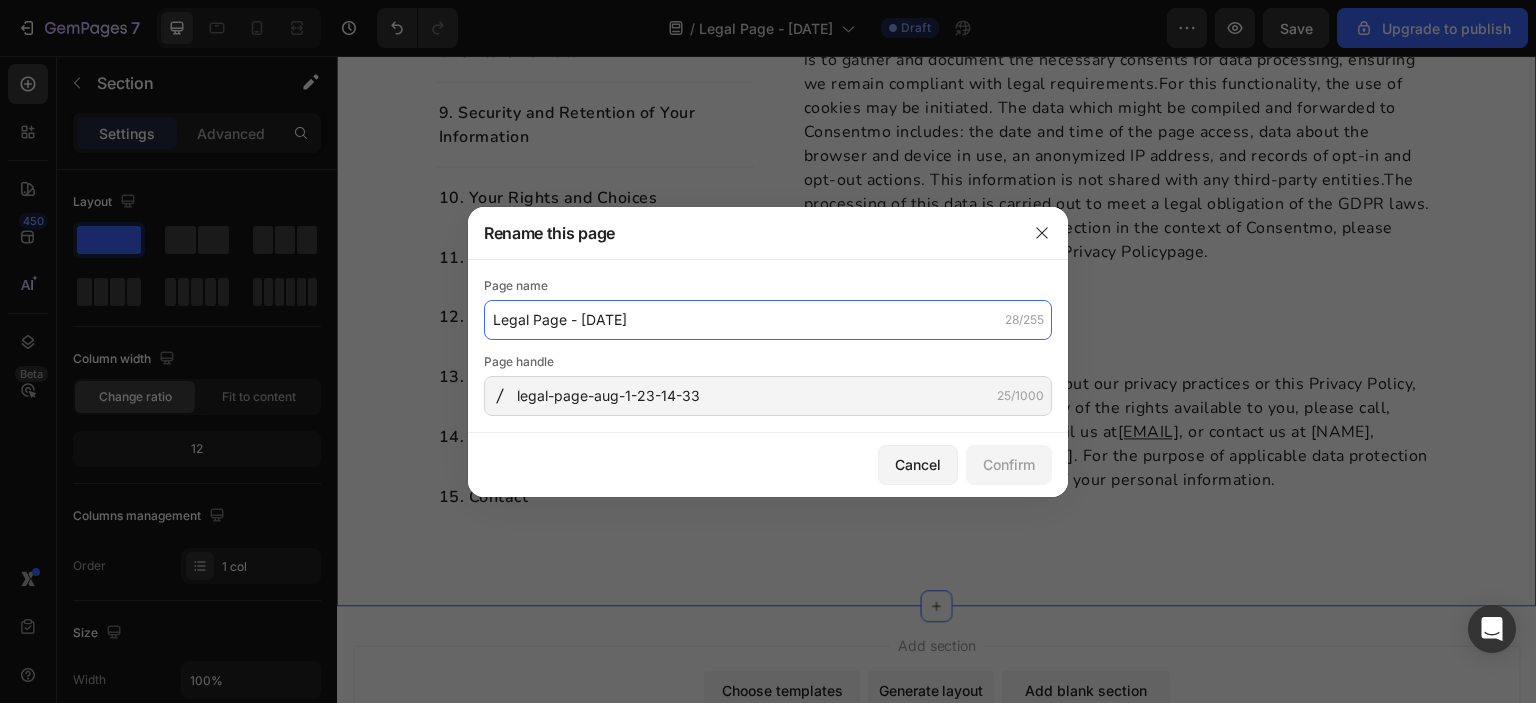 click on "Legal Page - Aug 1, 23:14:33" 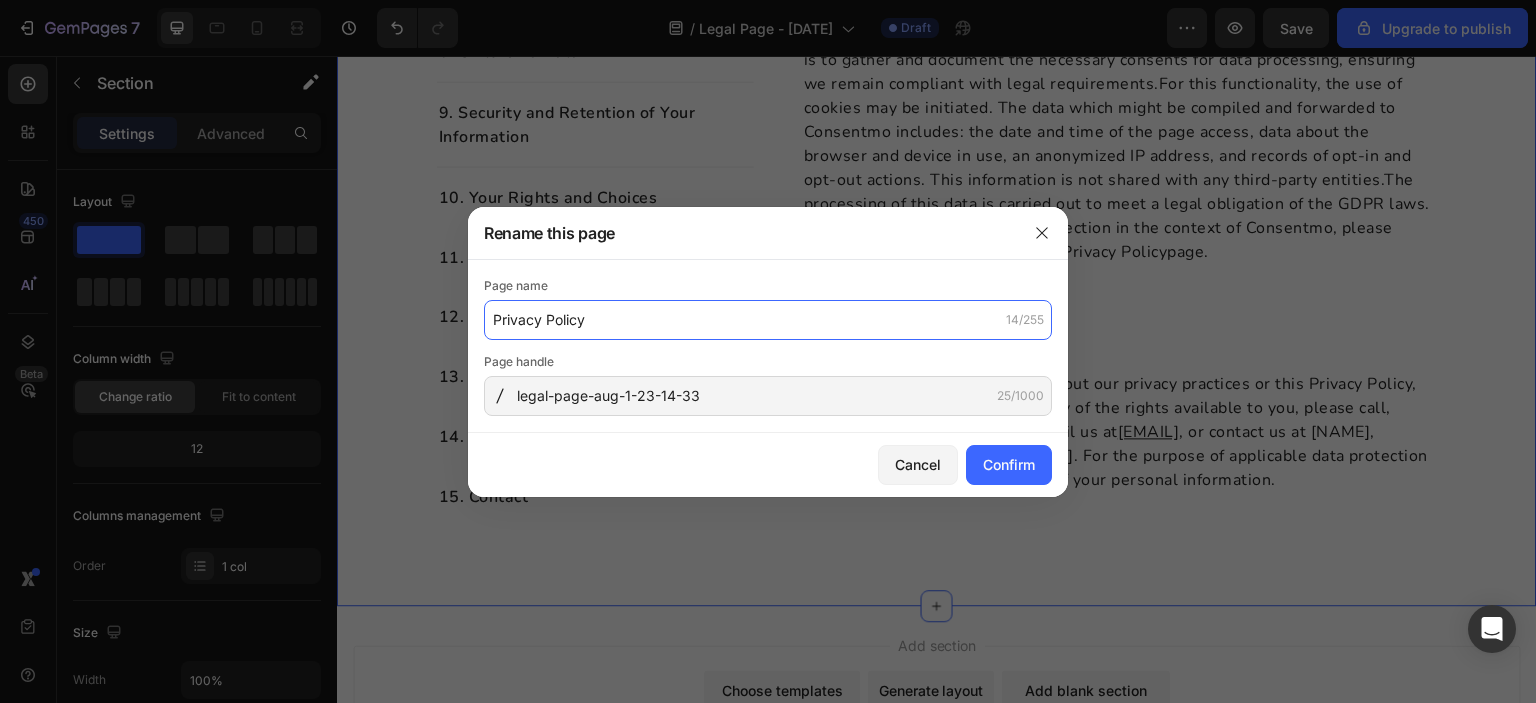 type on "Privacy Policy" 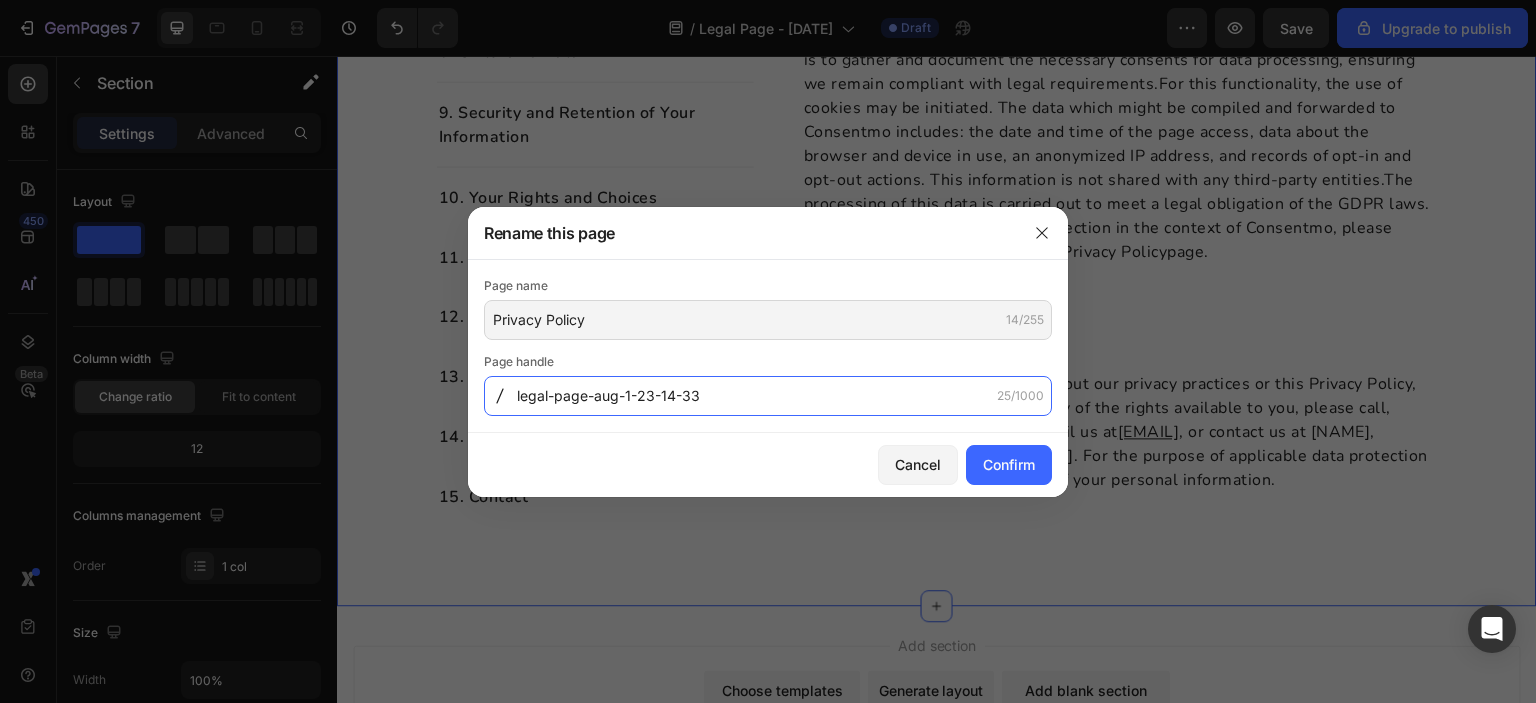 click on "legal-page-aug-1-23-14-33" 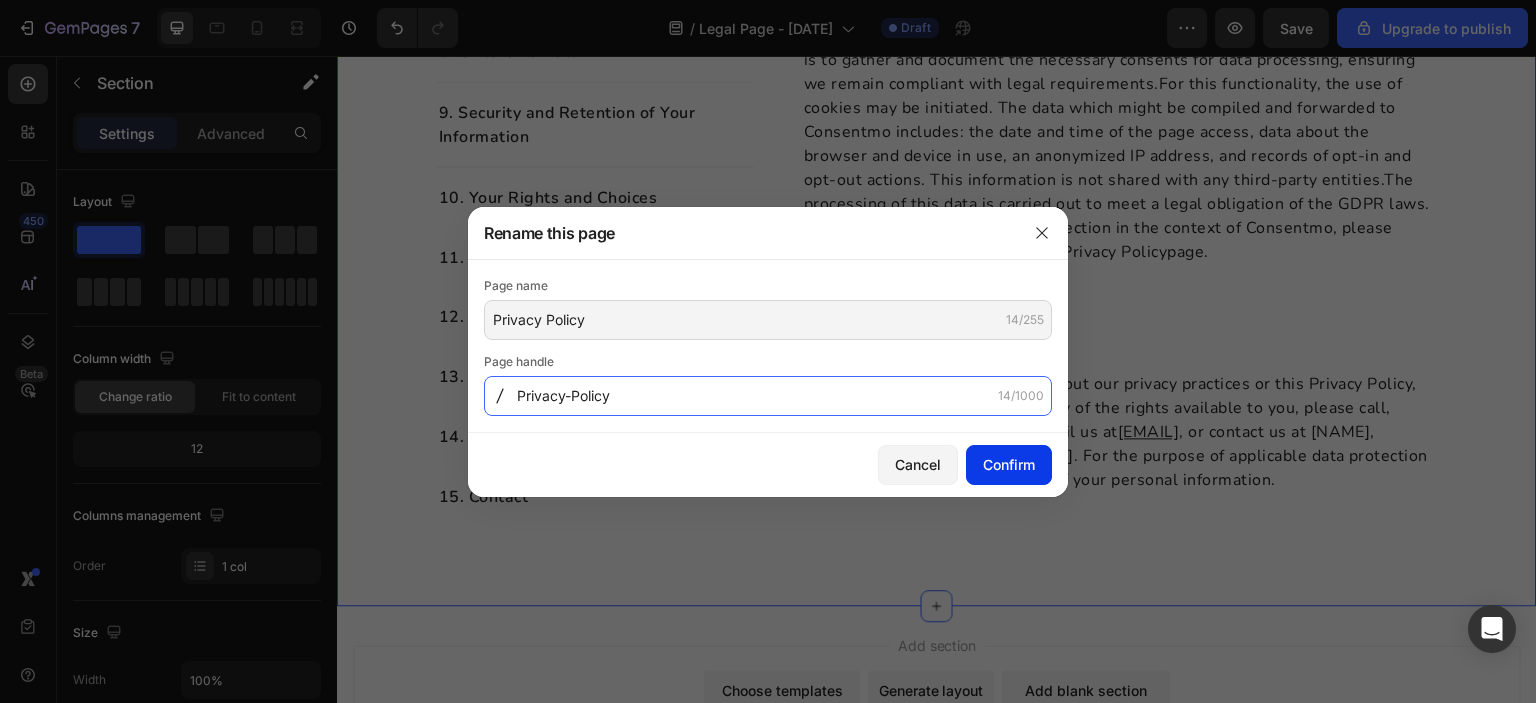 type on "Privacy-Policy" 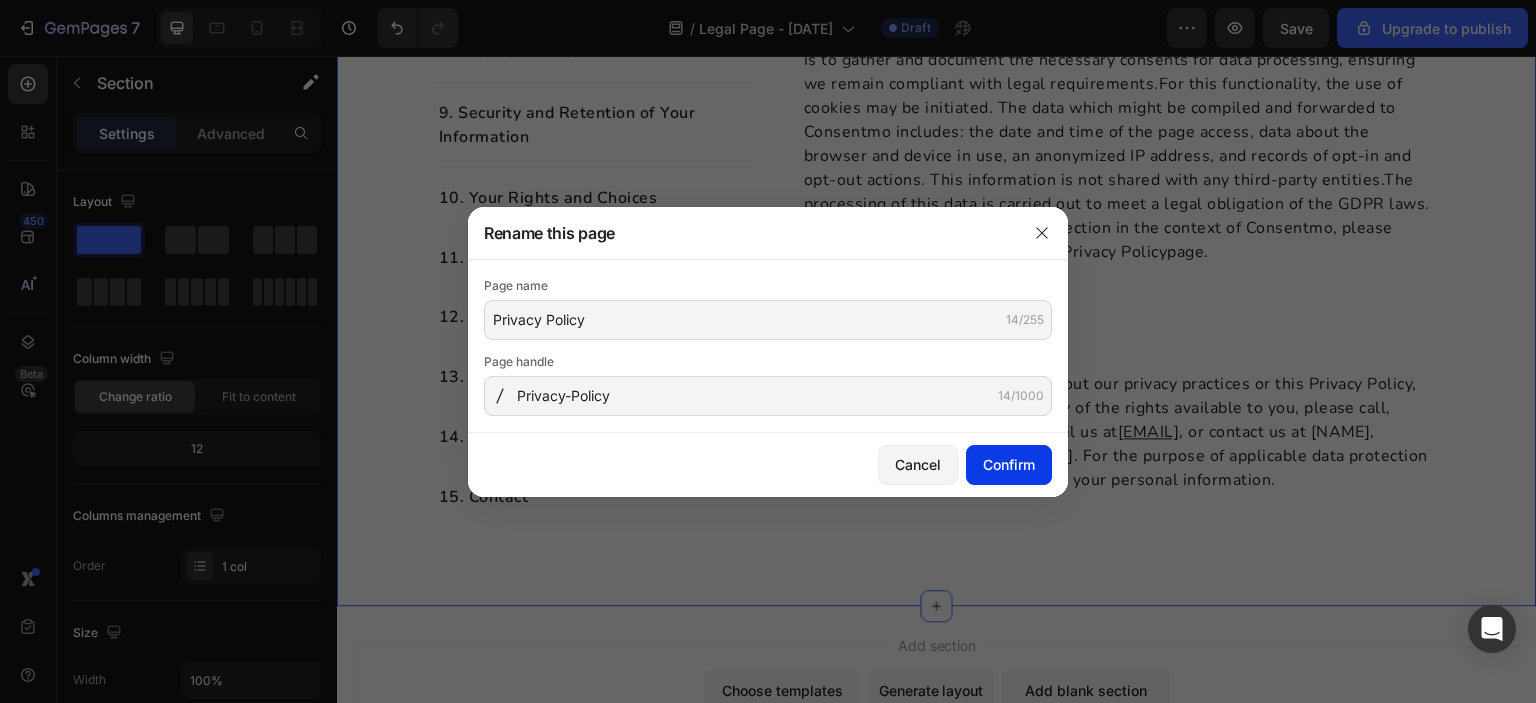 click on "Confirm" at bounding box center (1009, 464) 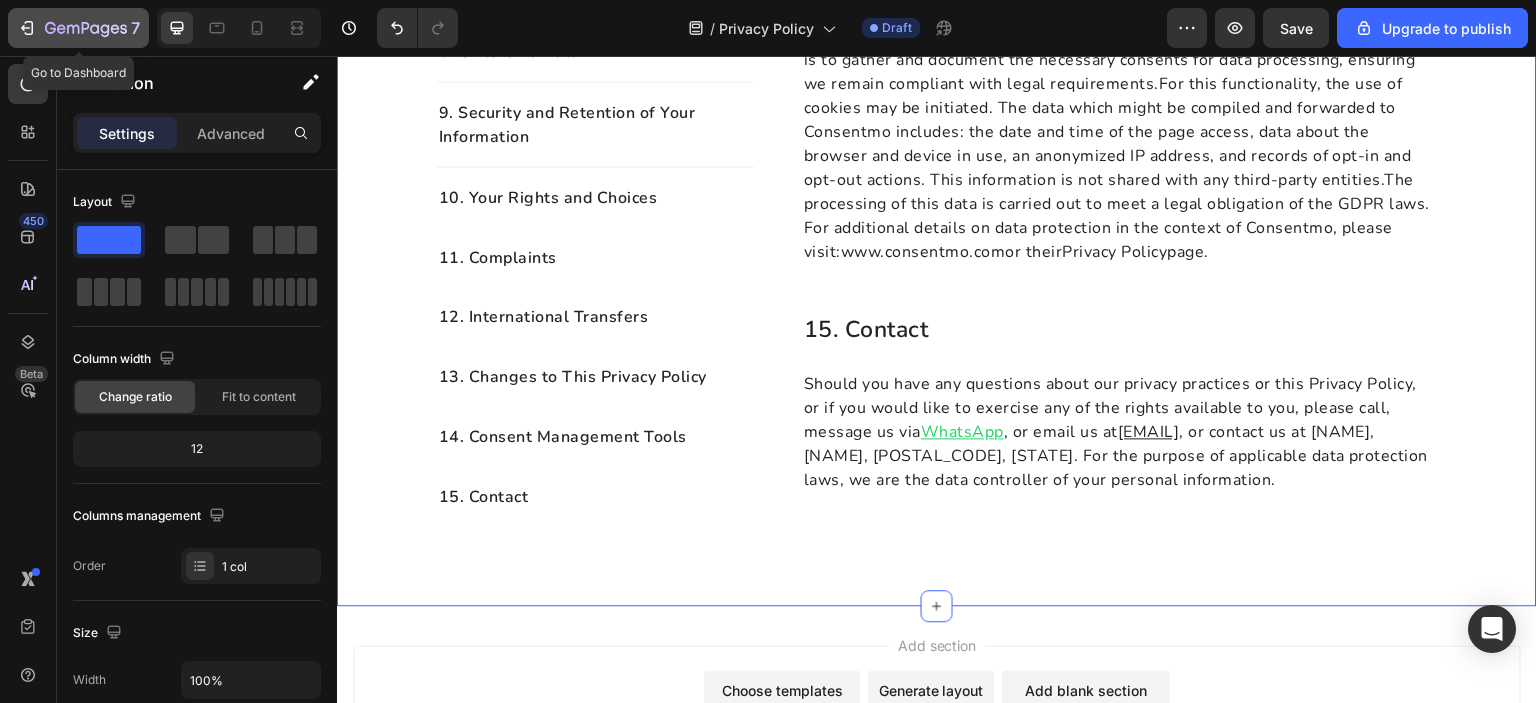 click 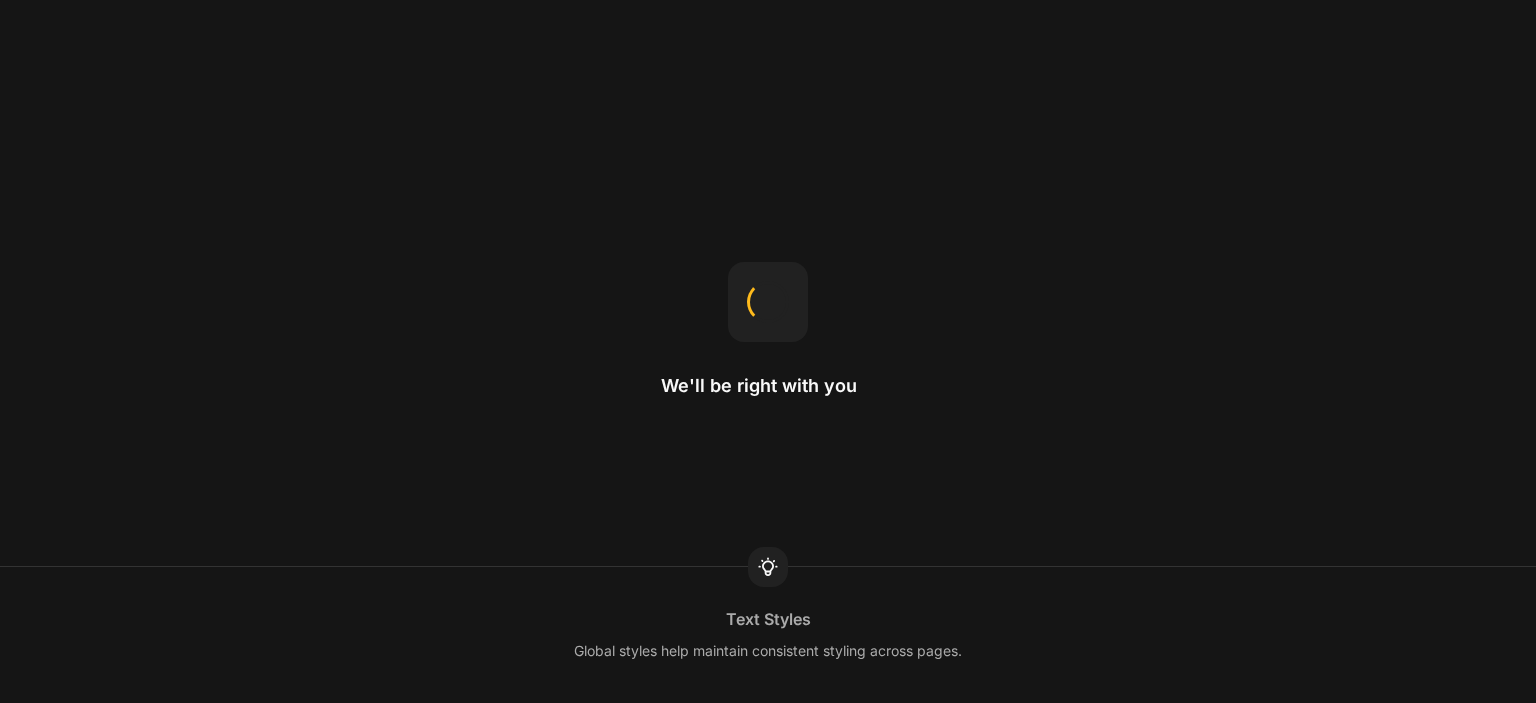 scroll, scrollTop: 0, scrollLeft: 0, axis: both 